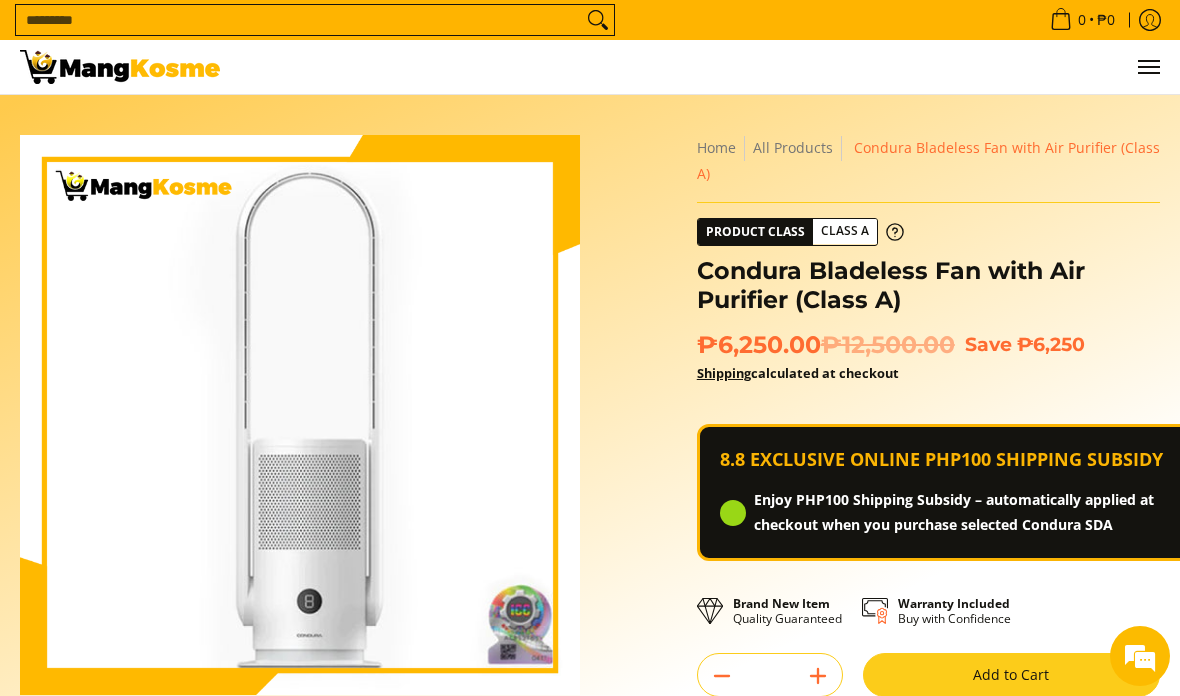 scroll, scrollTop: 0, scrollLeft: 0, axis: both 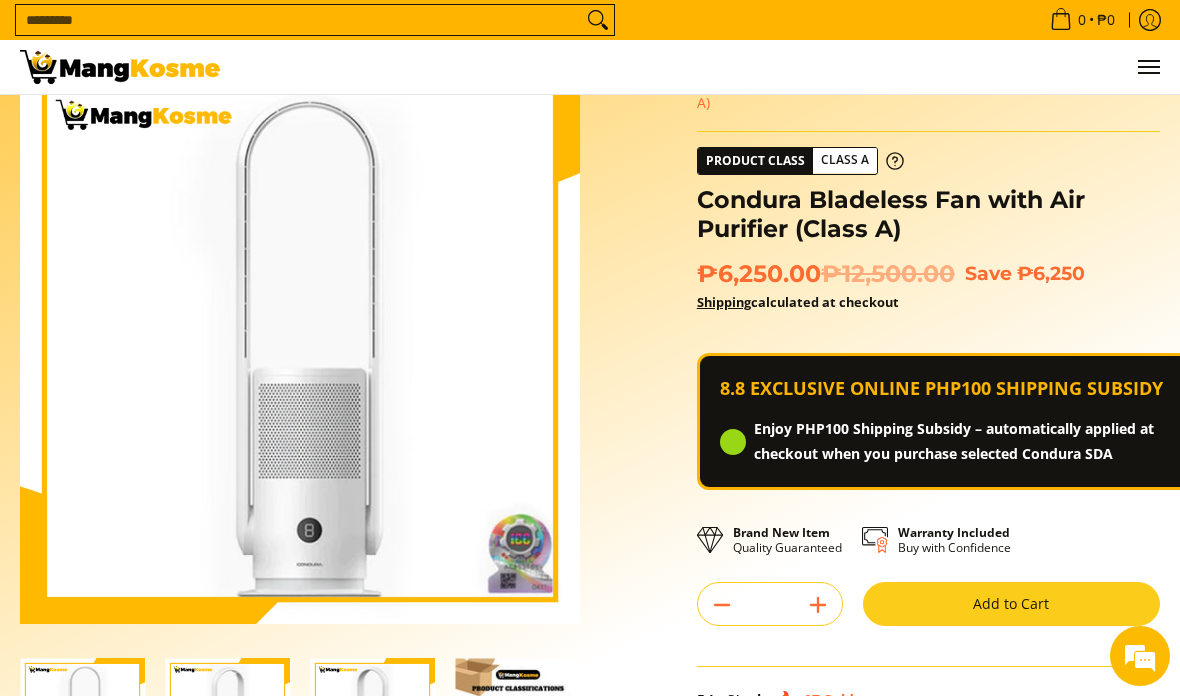 click on "Add to Cart" at bounding box center (1011, 604) 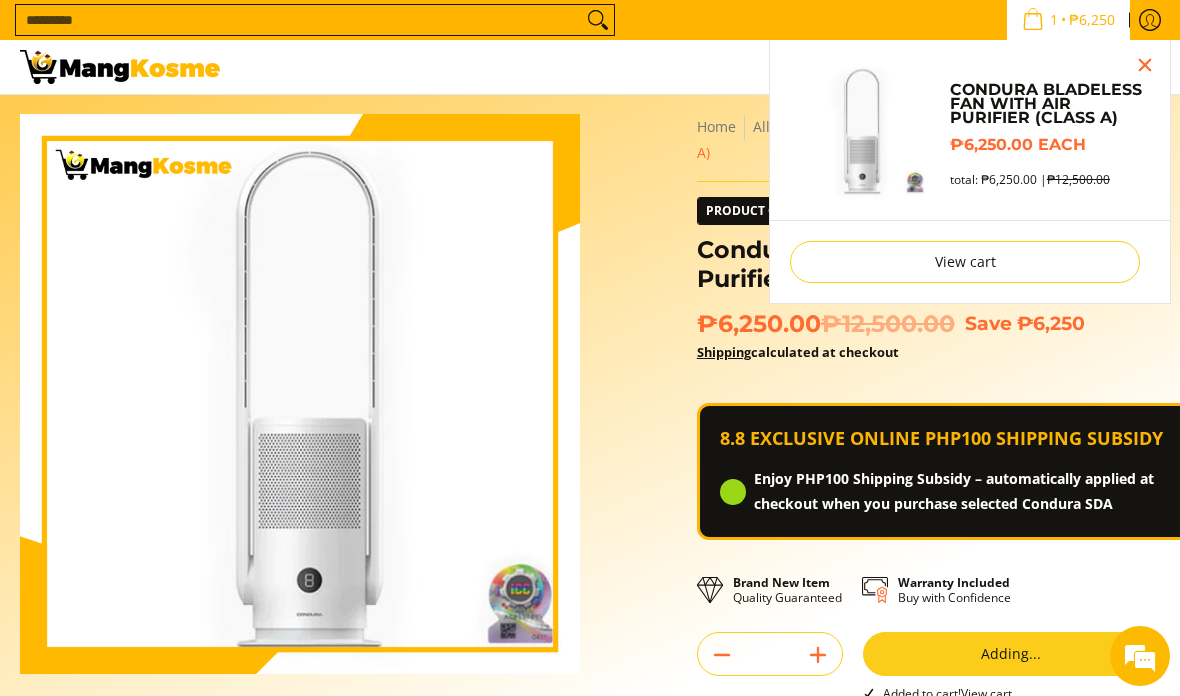 scroll, scrollTop: 16, scrollLeft: 0, axis: vertical 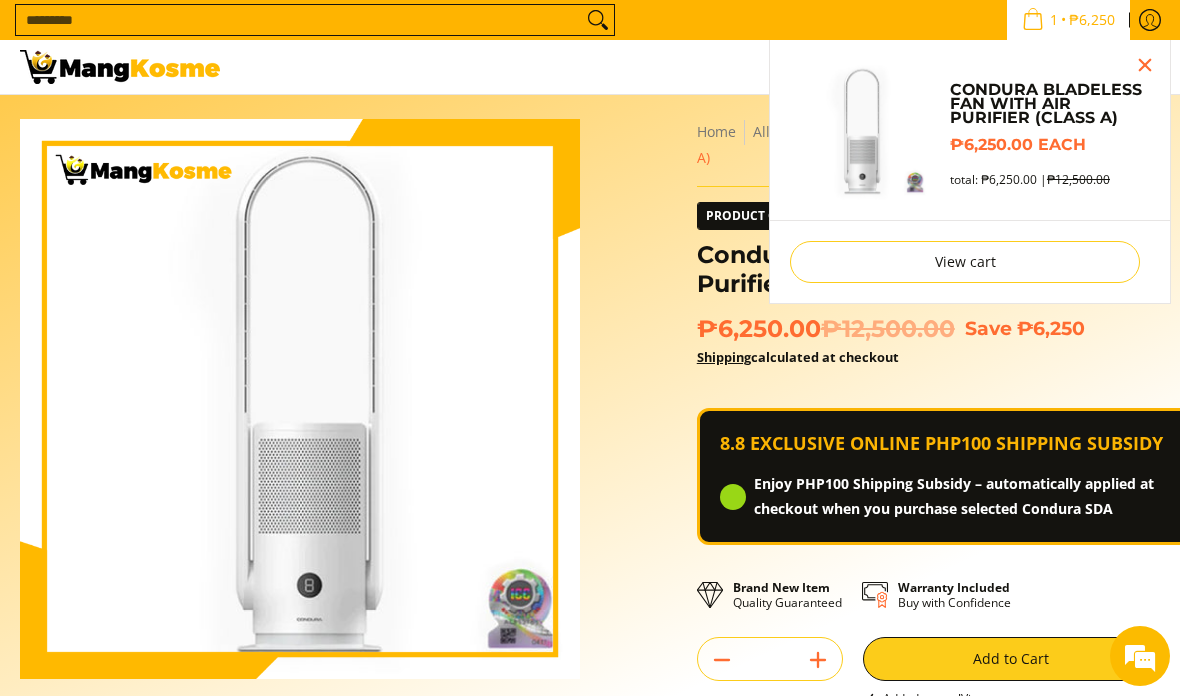 click on "View cart" at bounding box center (965, 262) 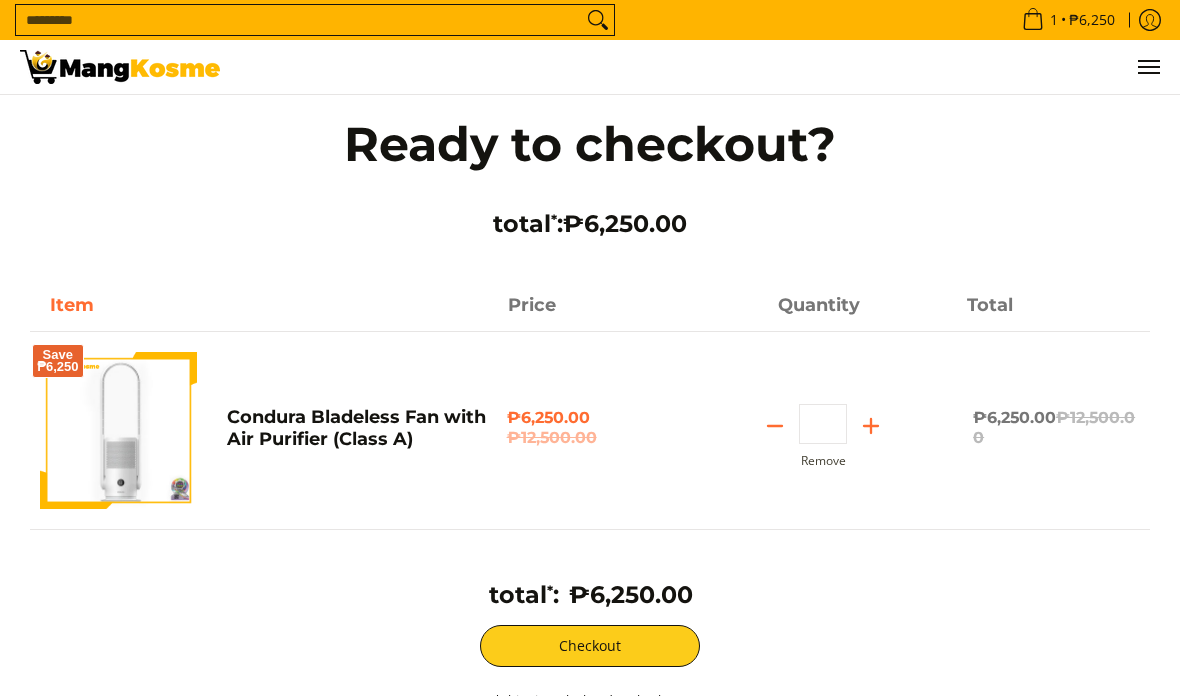 scroll, scrollTop: 0, scrollLeft: 0, axis: both 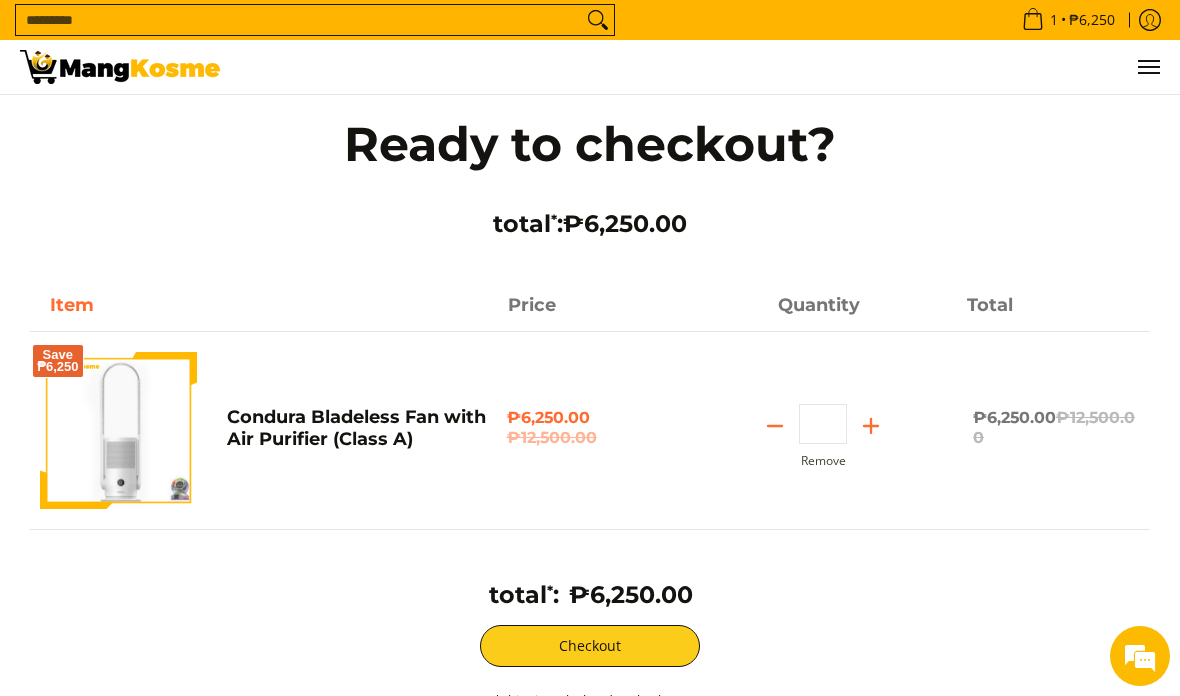 click 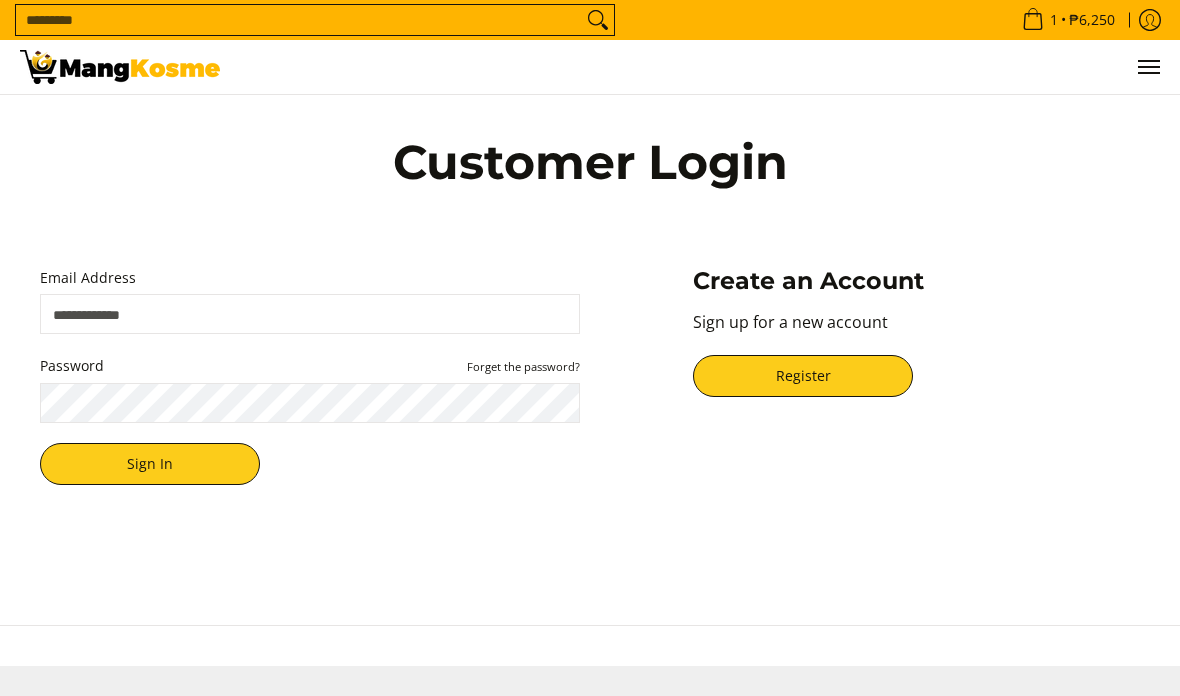 scroll, scrollTop: 0, scrollLeft: 0, axis: both 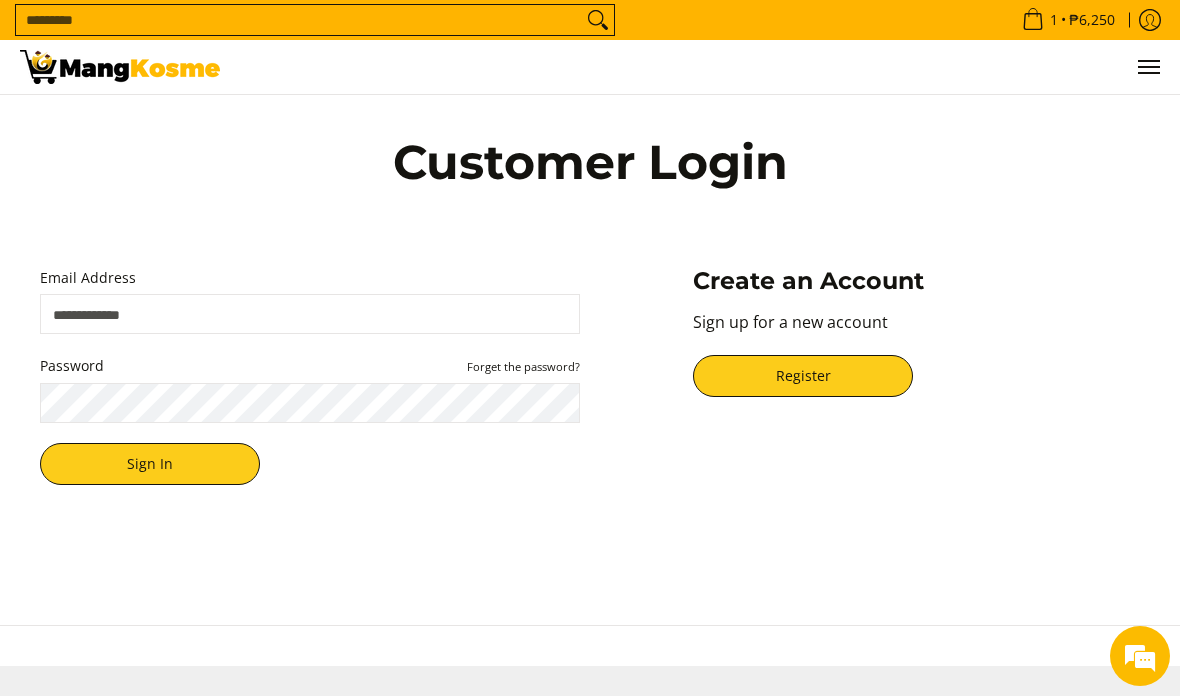 click on "Register" at bounding box center [803, 376] 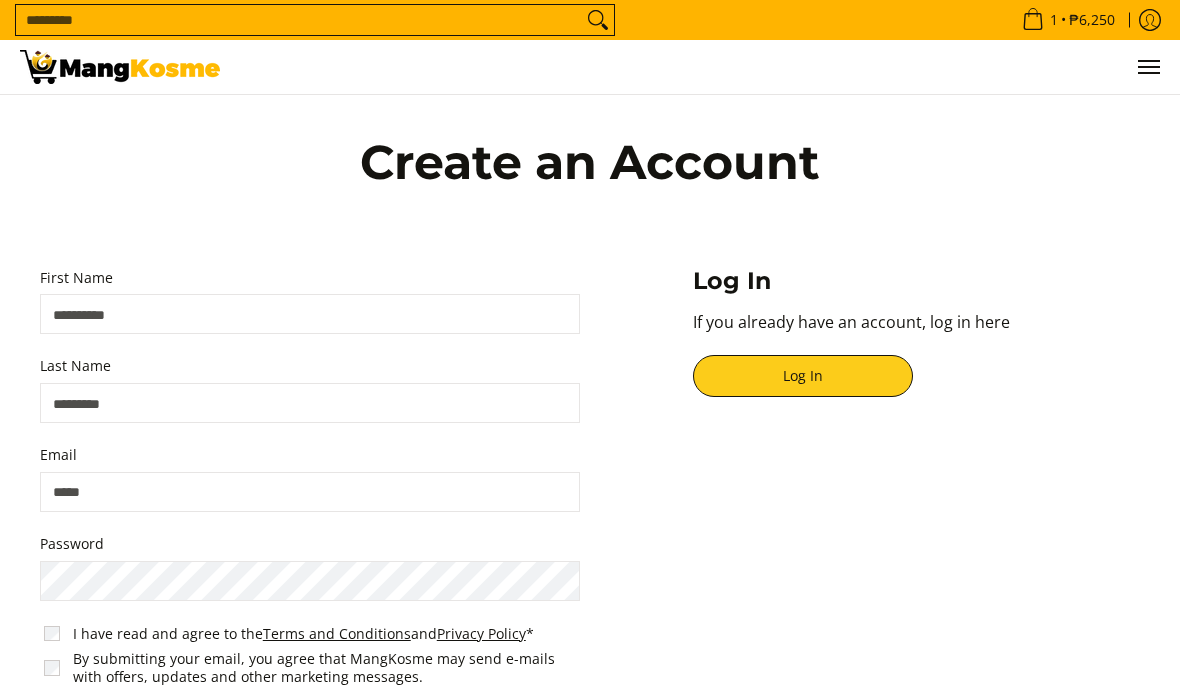 scroll, scrollTop: 0, scrollLeft: 0, axis: both 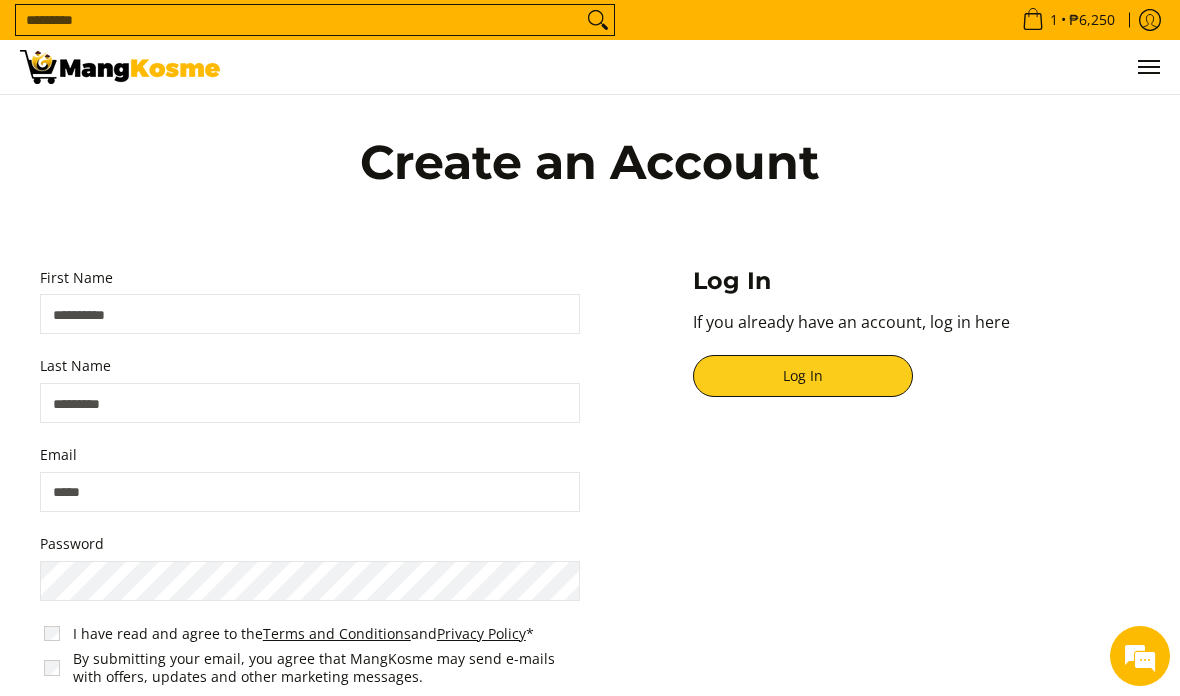 click on "First Name" at bounding box center [310, 314] 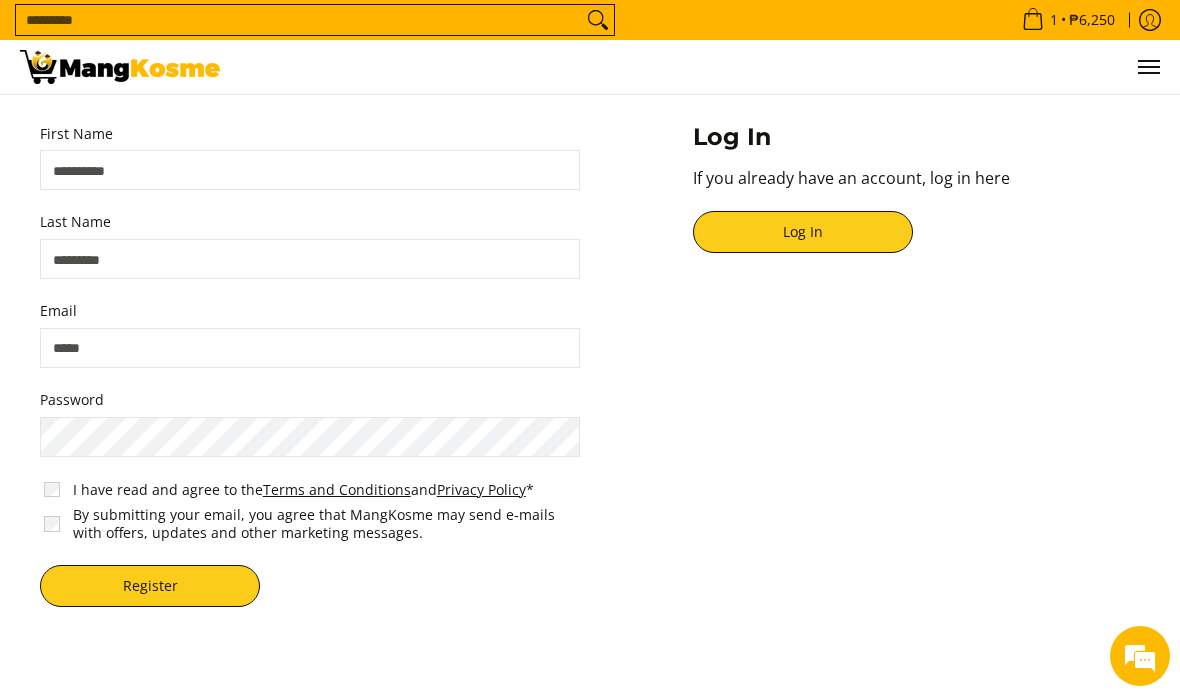 scroll, scrollTop: 135, scrollLeft: 0, axis: vertical 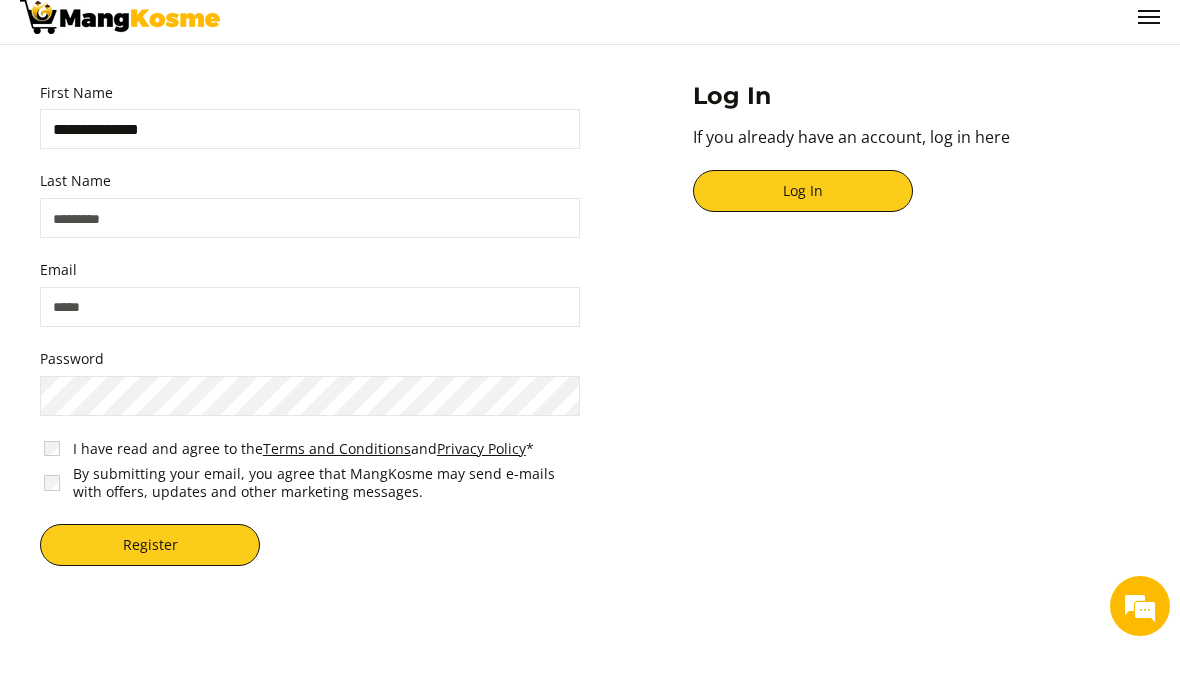 type on "**********" 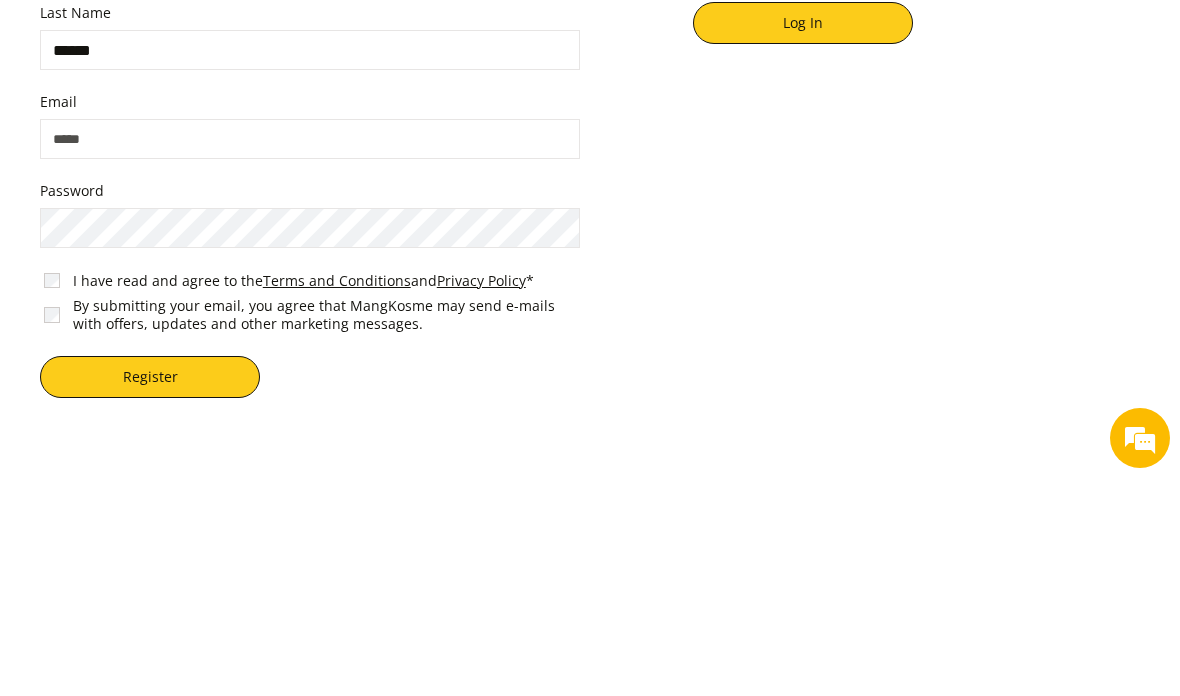 type on "******" 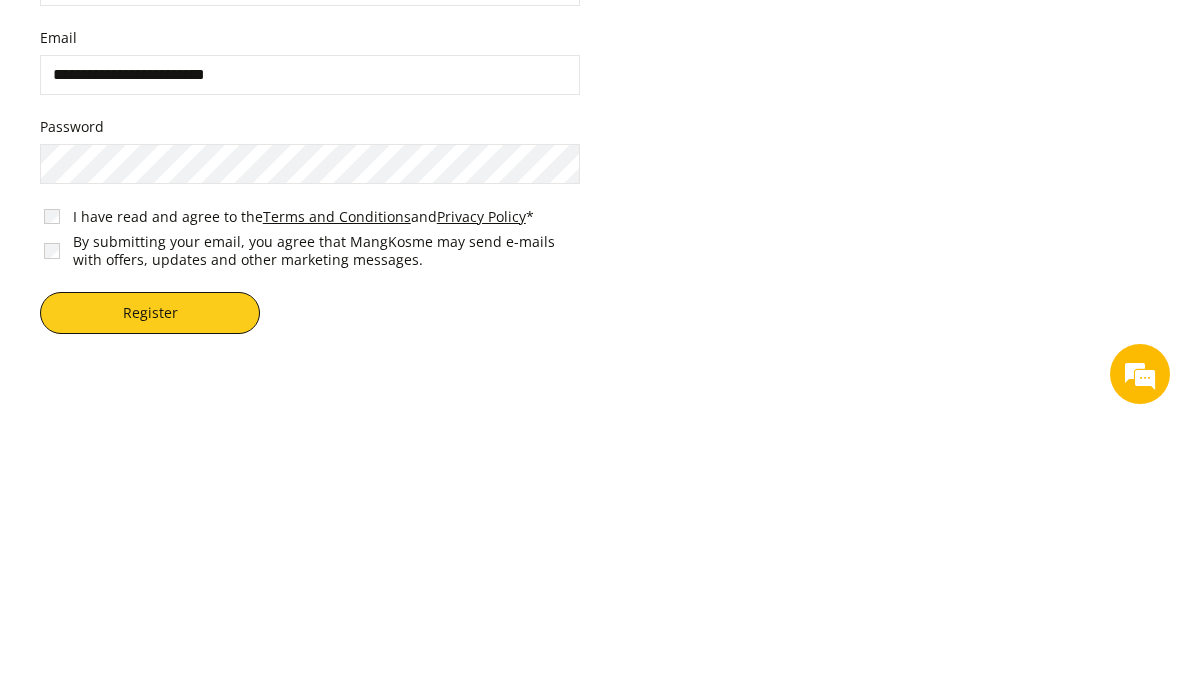 type on "**********" 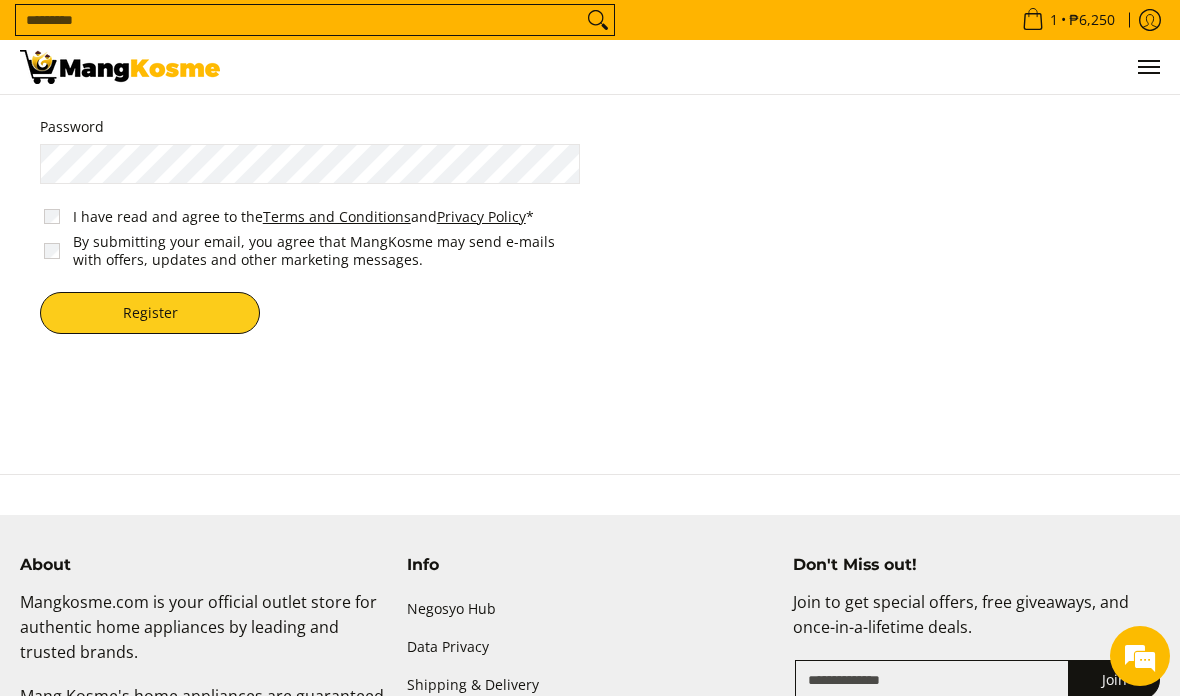 scroll, scrollTop: 0, scrollLeft: 0, axis: both 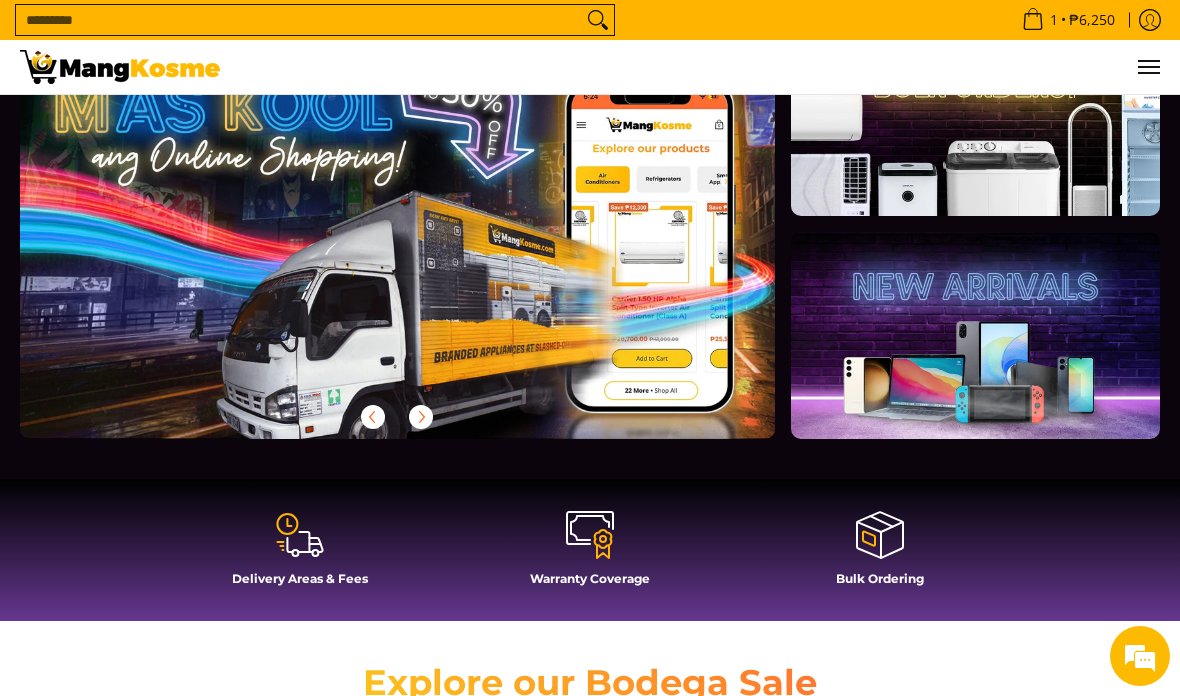 click at bounding box center [975, 335] 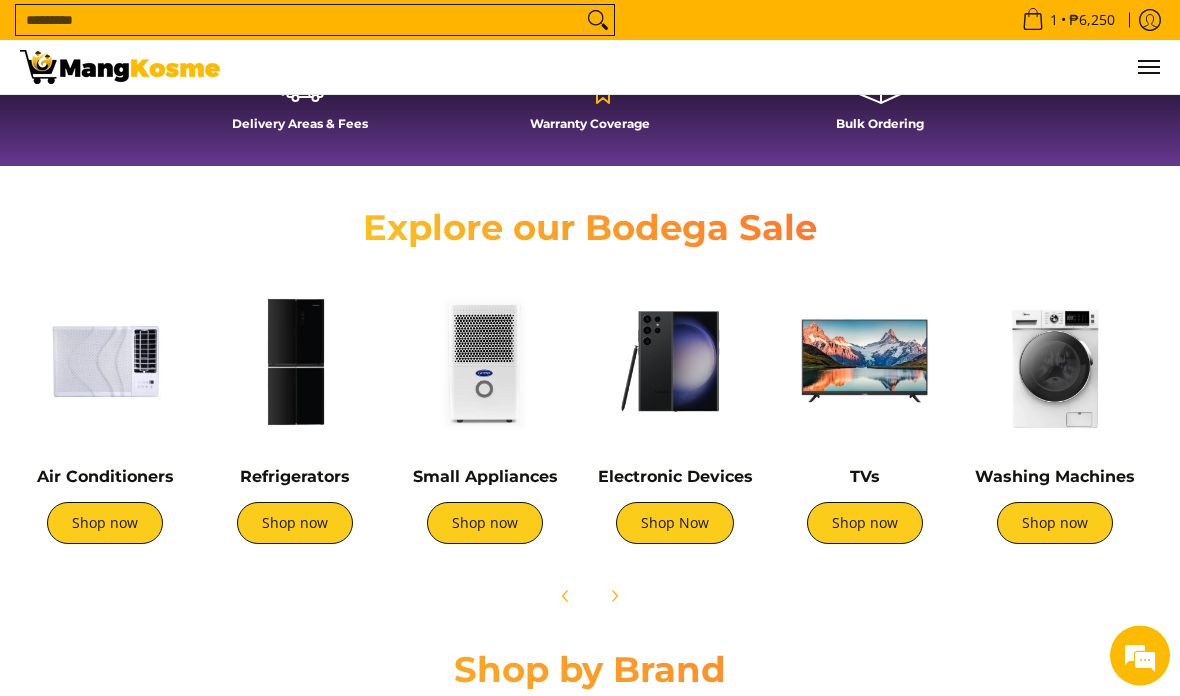 scroll, scrollTop: 585, scrollLeft: 0, axis: vertical 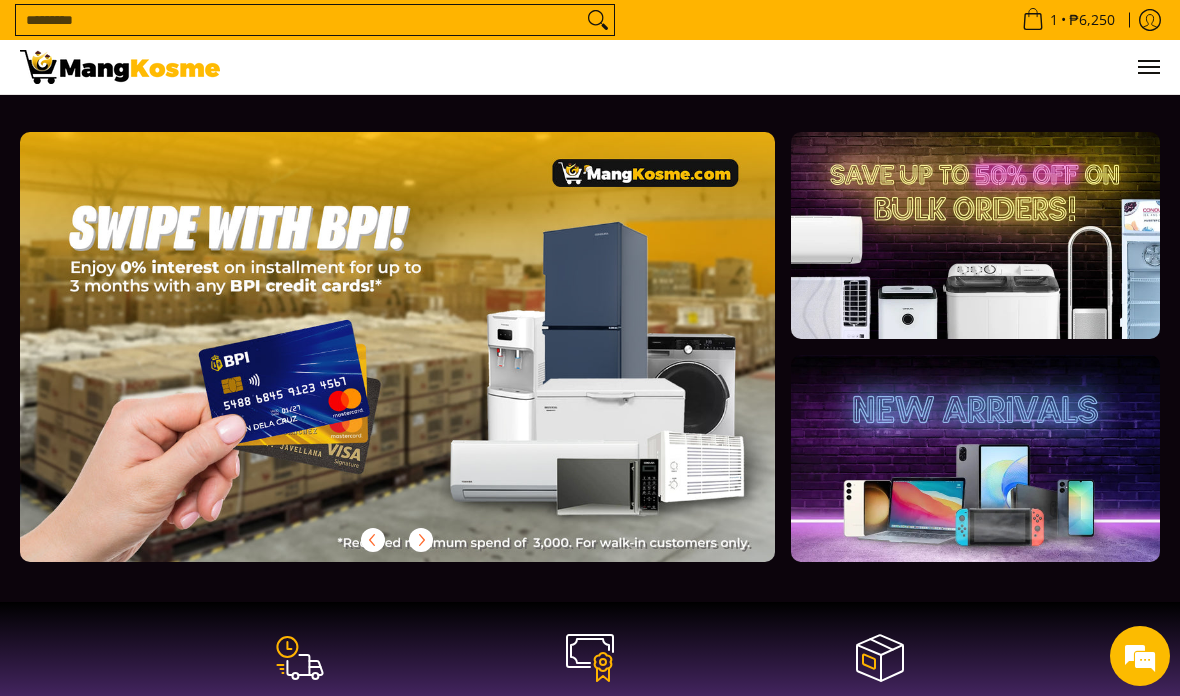 click at bounding box center (421, 540) 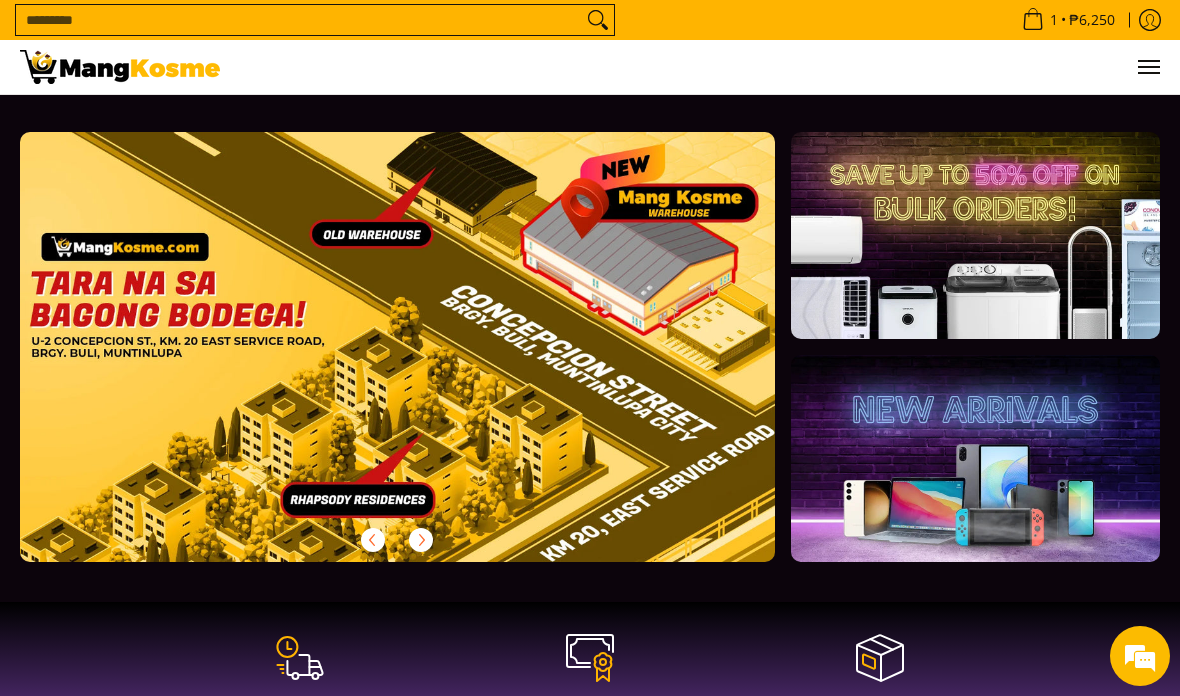 click at bounding box center [421, 540] 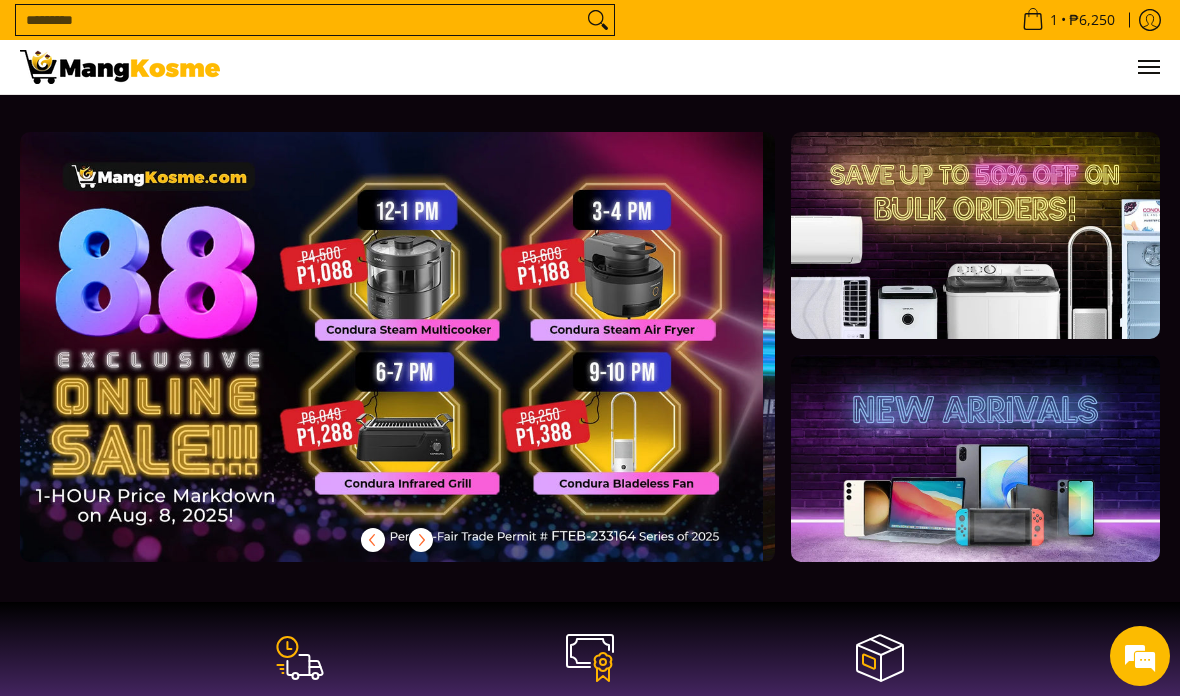 scroll, scrollTop: 0, scrollLeft: 0, axis: both 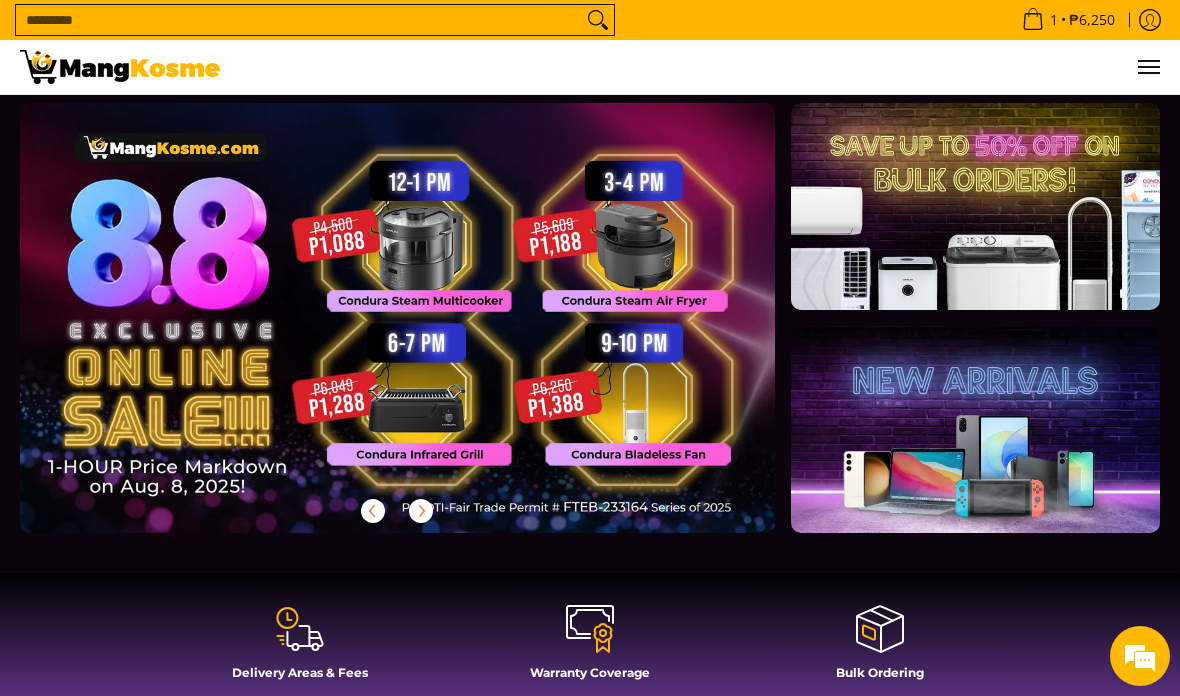 click at bounding box center [397, 318] 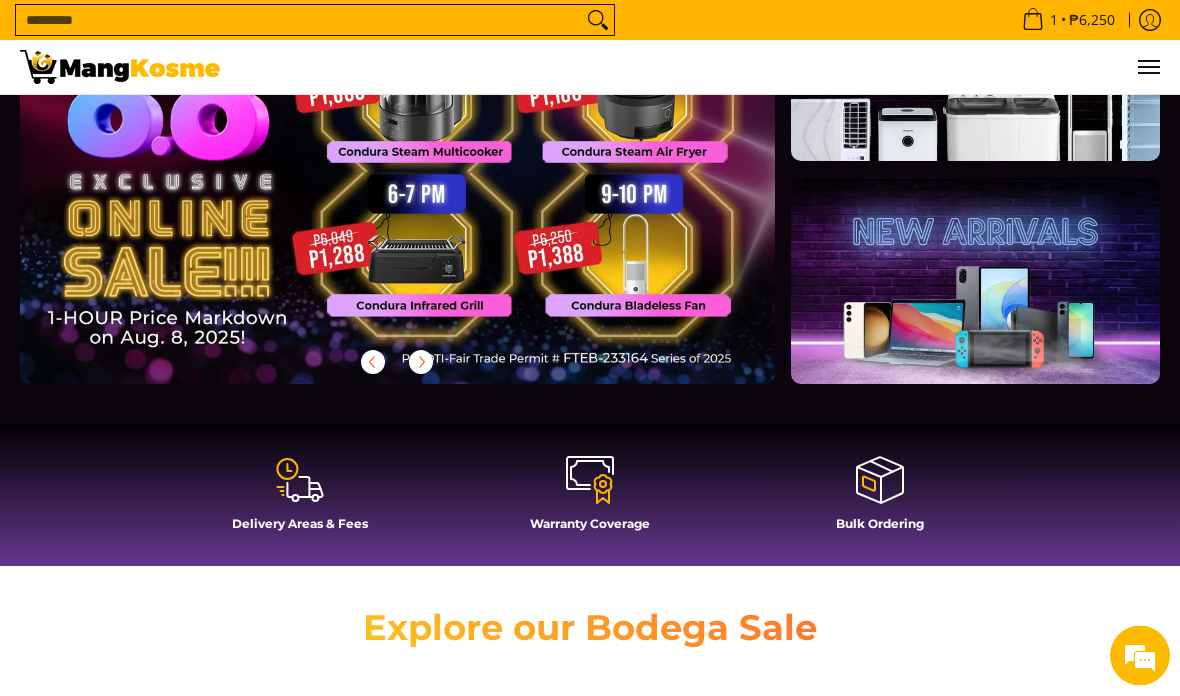scroll, scrollTop: 0, scrollLeft: 0, axis: both 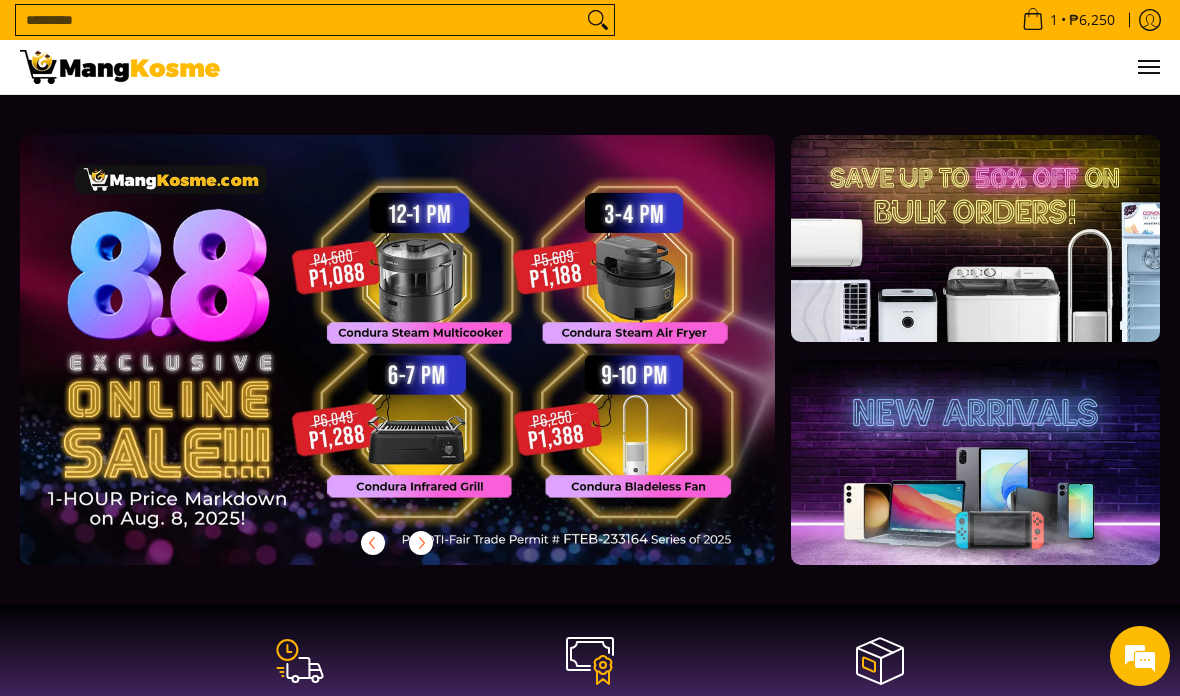 click on "Search..." at bounding box center [299, 20] 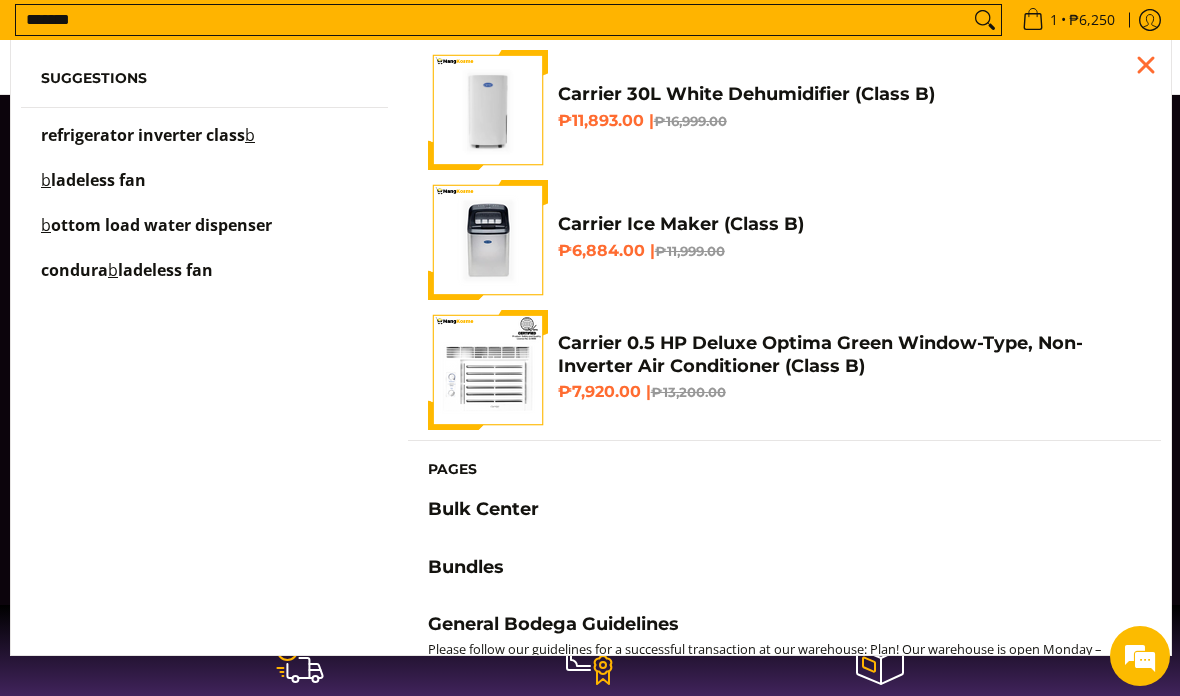 type on "*******" 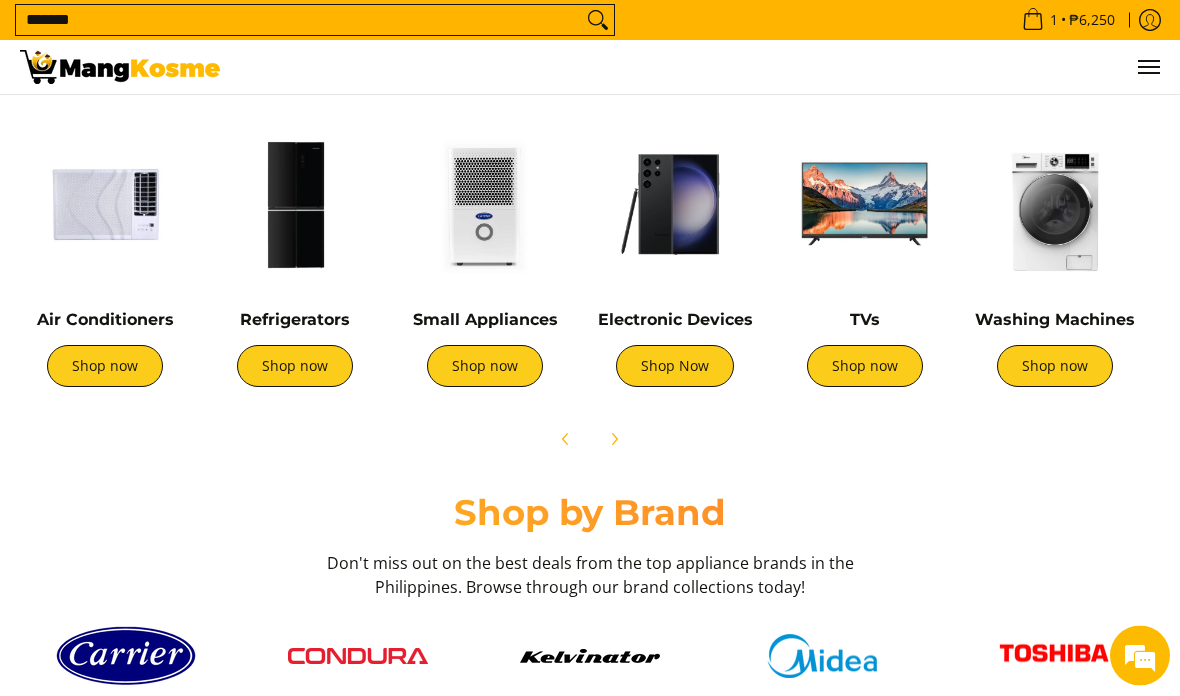 scroll, scrollTop: 721, scrollLeft: 0, axis: vertical 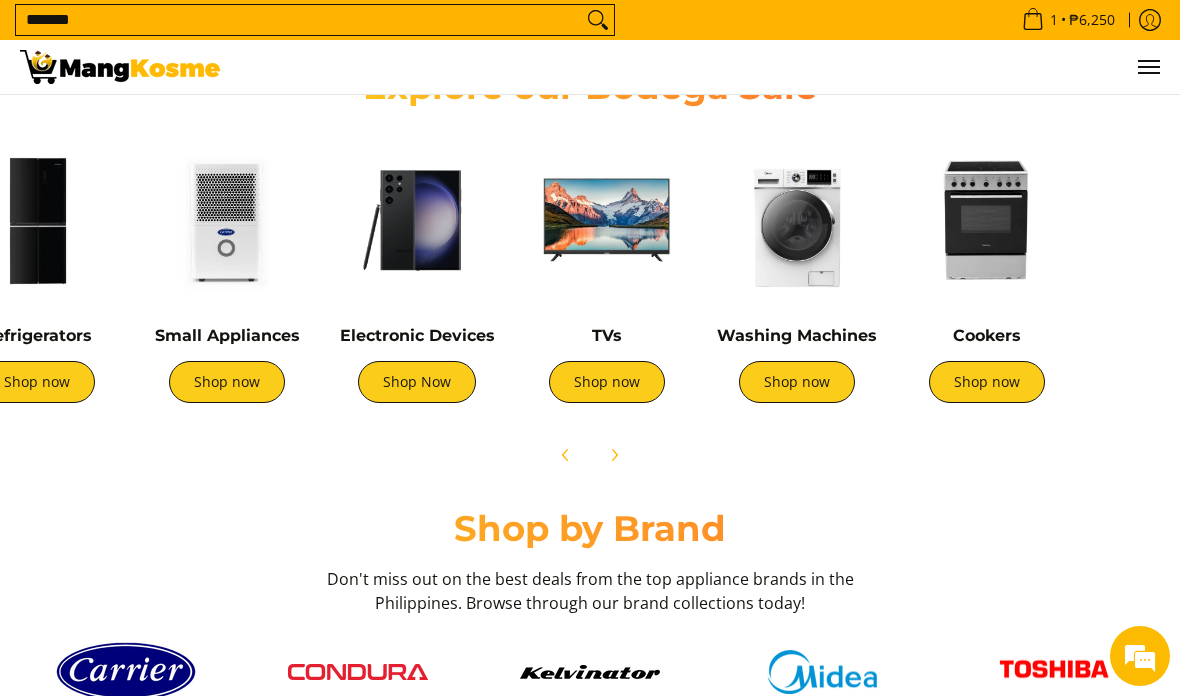 click on "Shop now" at bounding box center [227, 382] 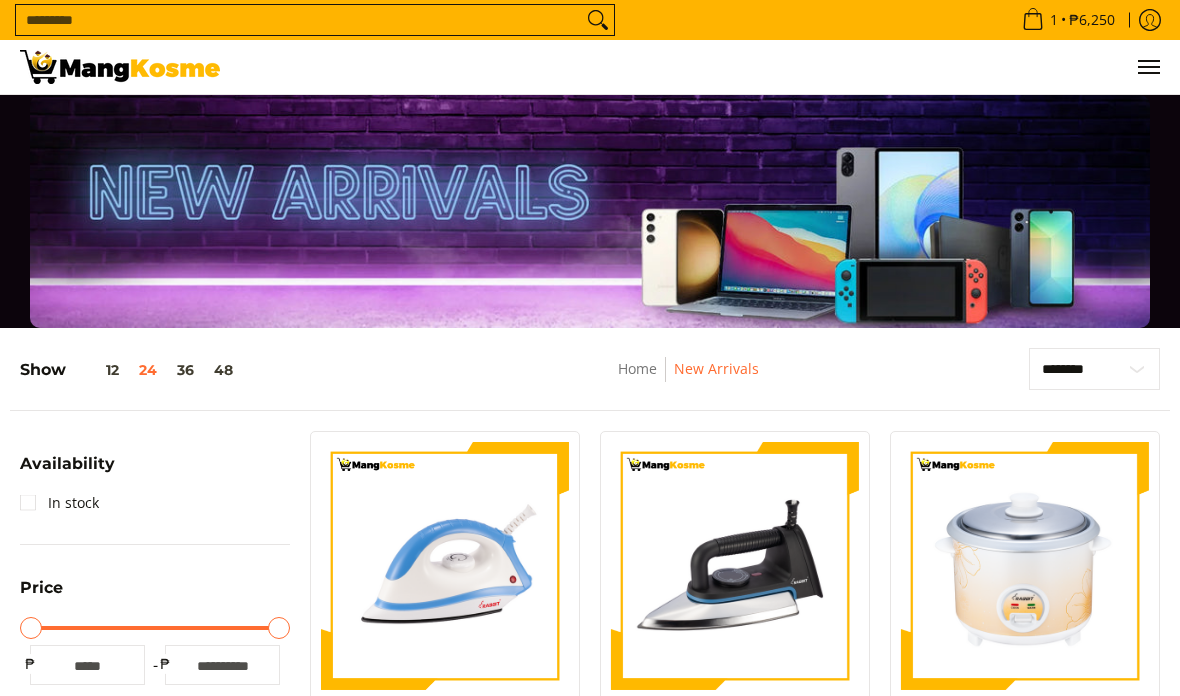 scroll, scrollTop: 730, scrollLeft: 0, axis: vertical 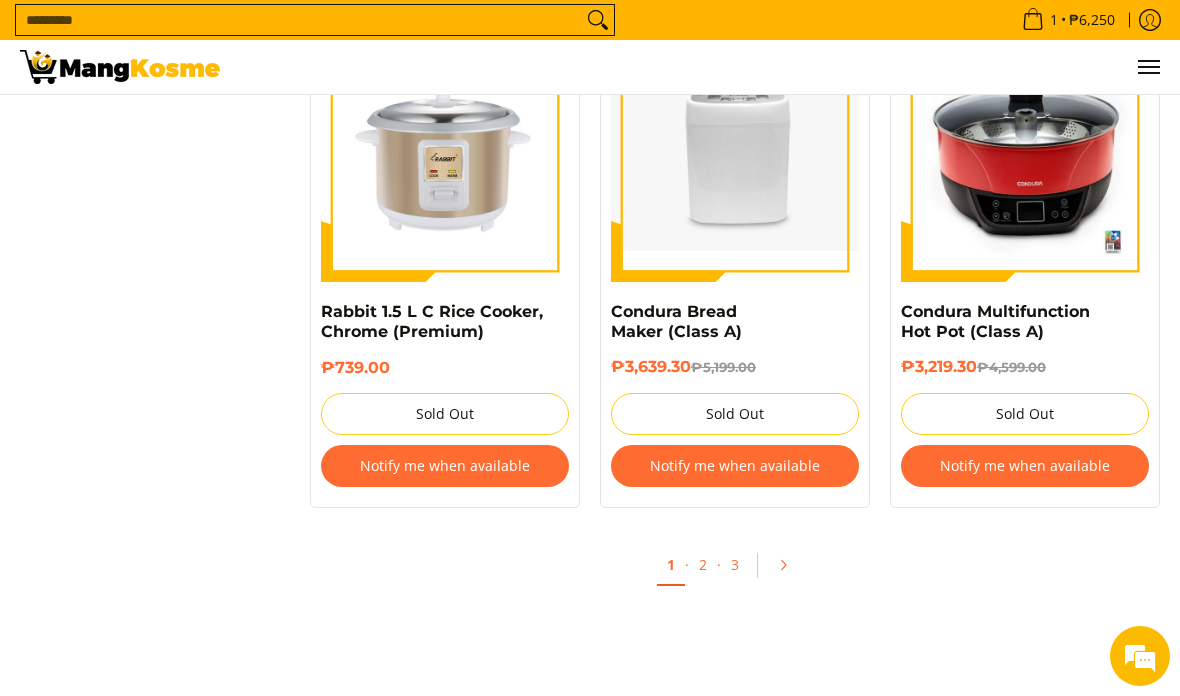 click on "2" at bounding box center (703, 564) 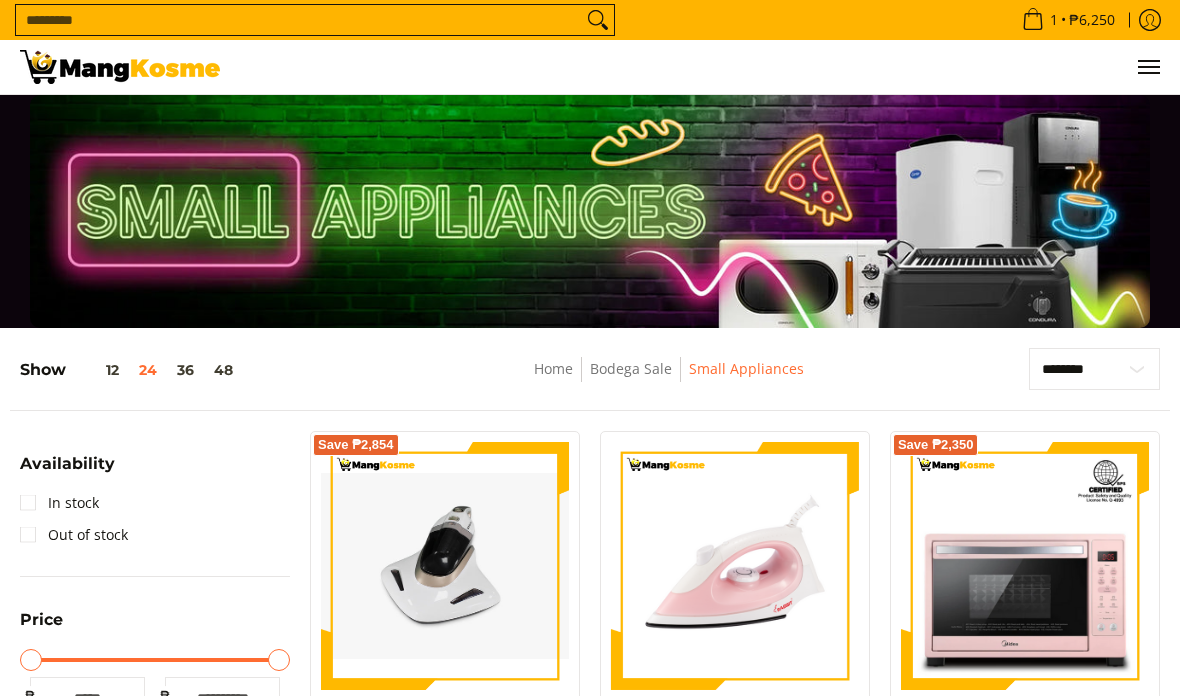 scroll, scrollTop: 642, scrollLeft: 0, axis: vertical 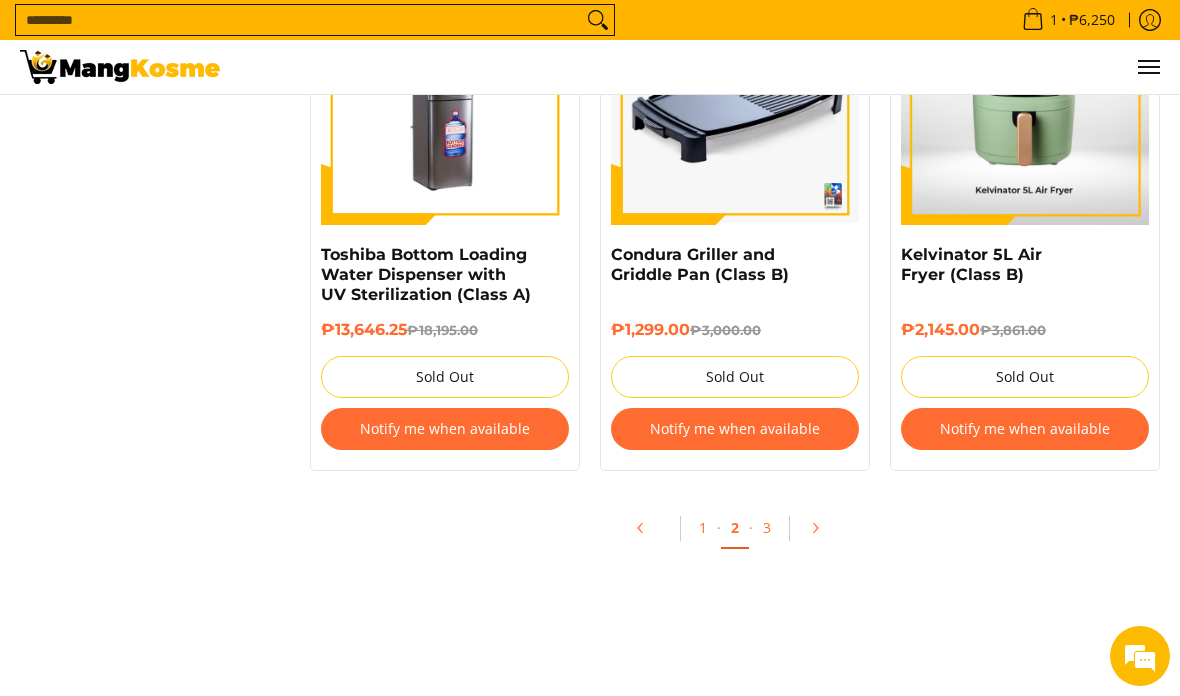 click on "3" at bounding box center [767, 527] 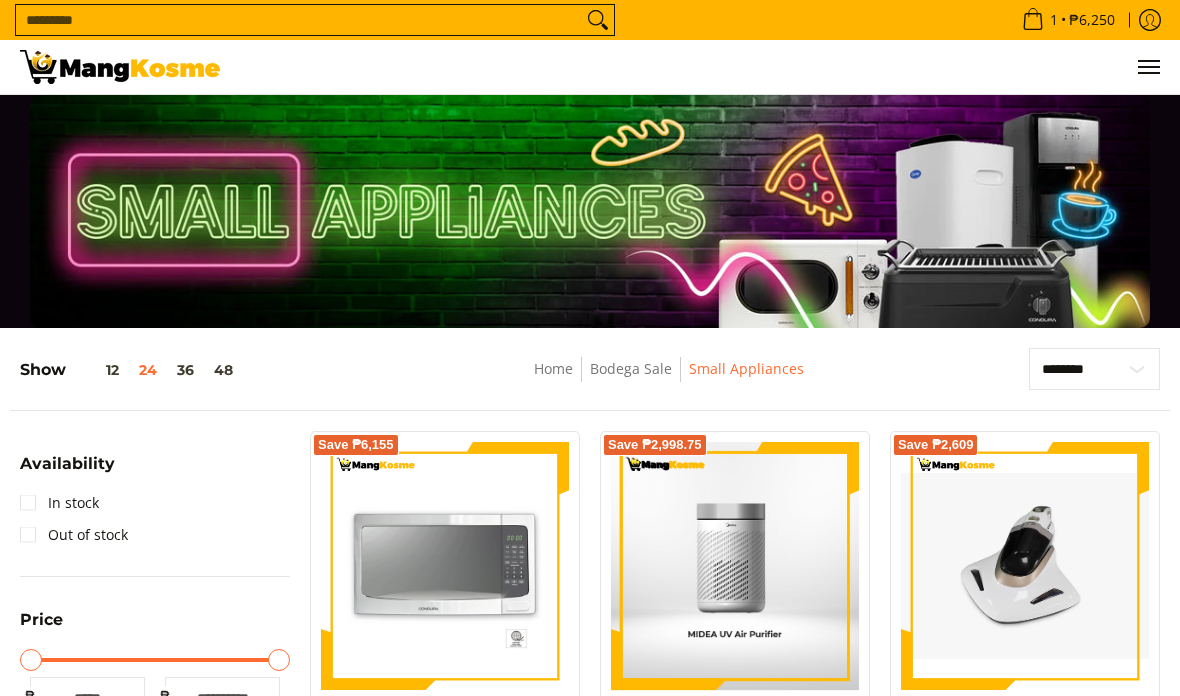 scroll, scrollTop: 625, scrollLeft: 0, axis: vertical 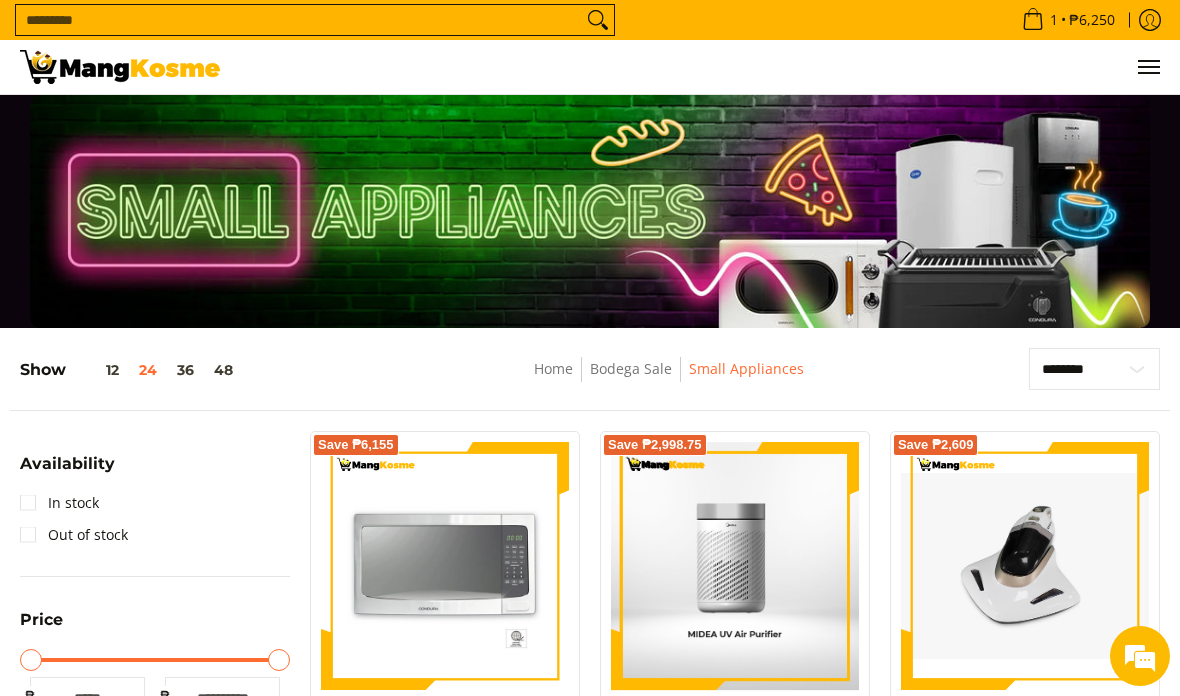 click at bounding box center [120, 67] 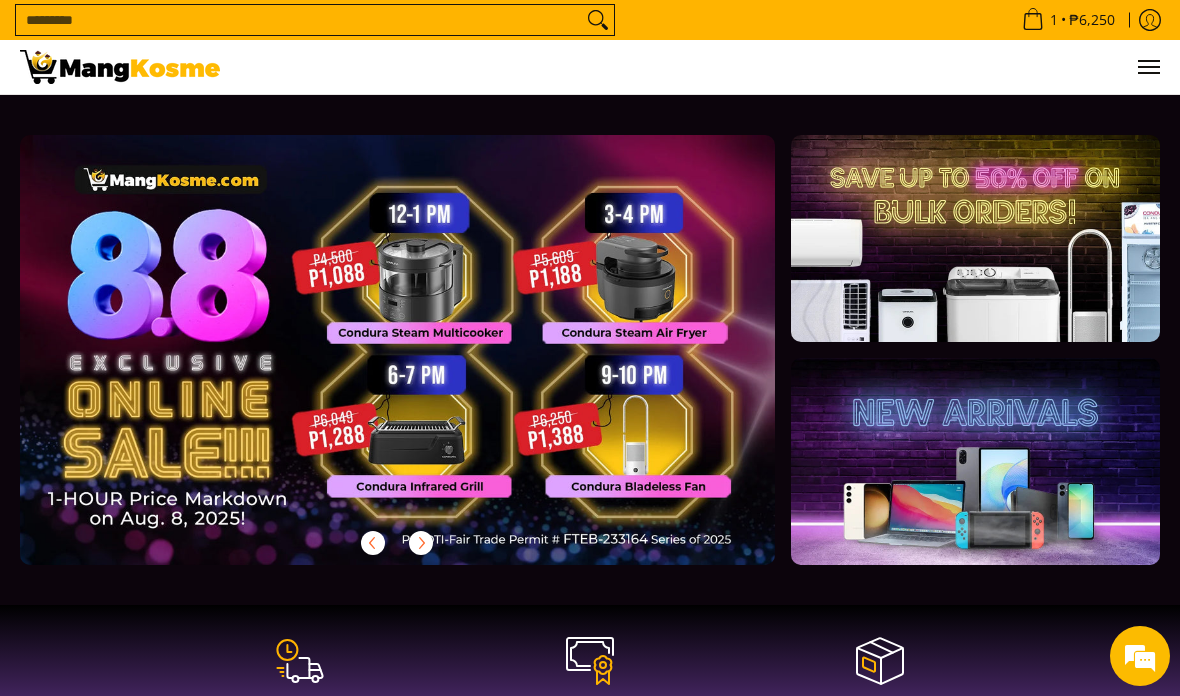 scroll, scrollTop: 0, scrollLeft: 0, axis: both 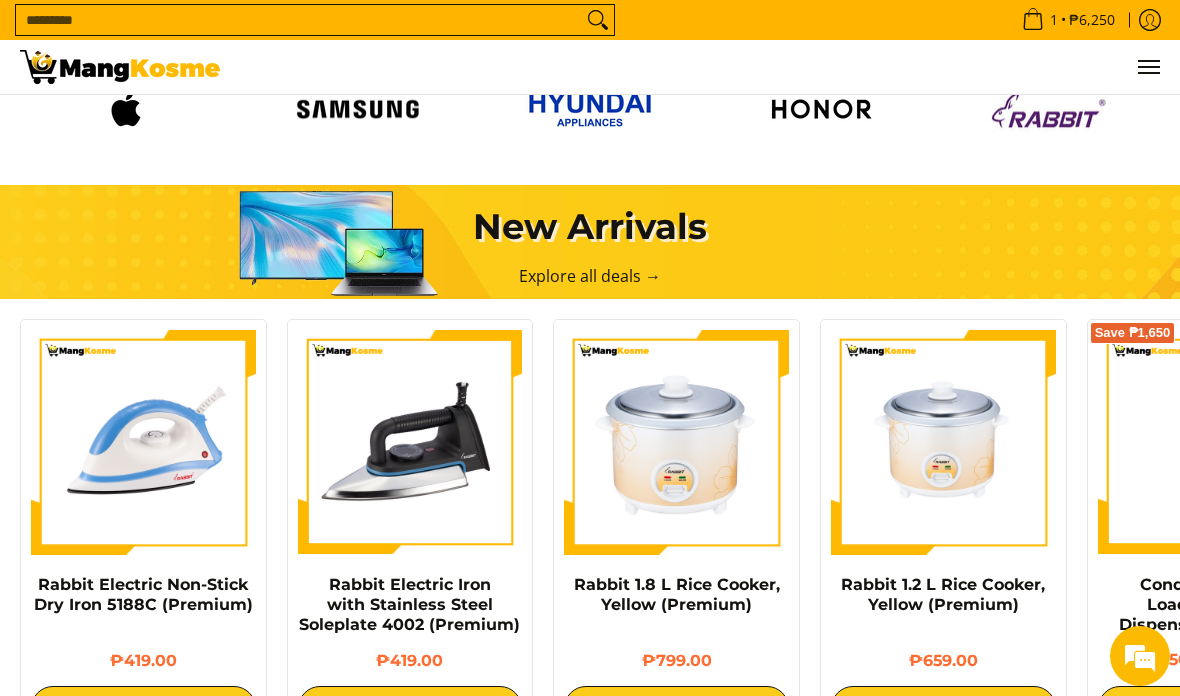 click at bounding box center (143, 442) 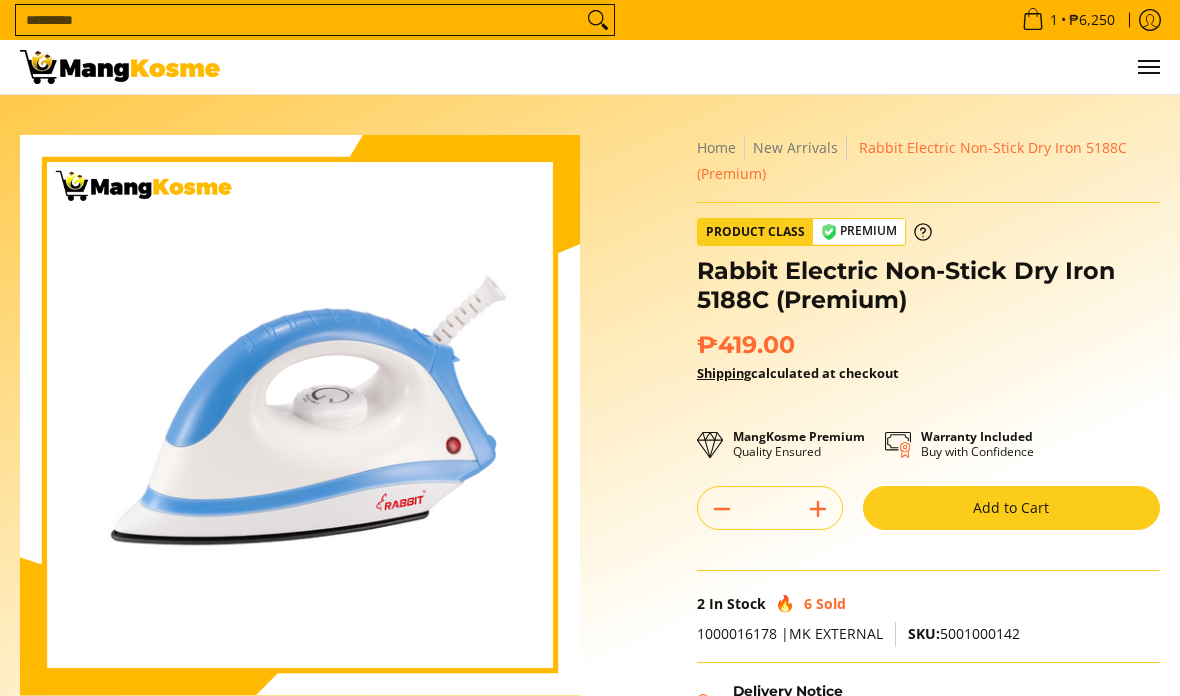 scroll, scrollTop: 0, scrollLeft: 0, axis: both 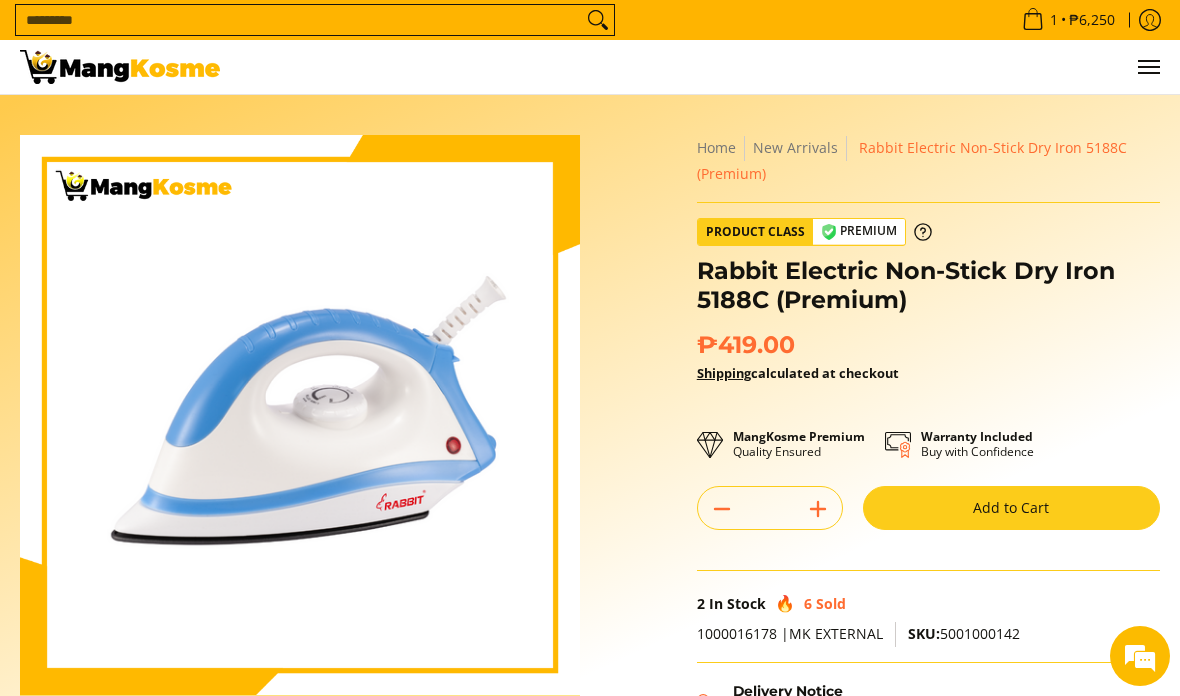 click on "Add to Cart" at bounding box center (1011, 508) 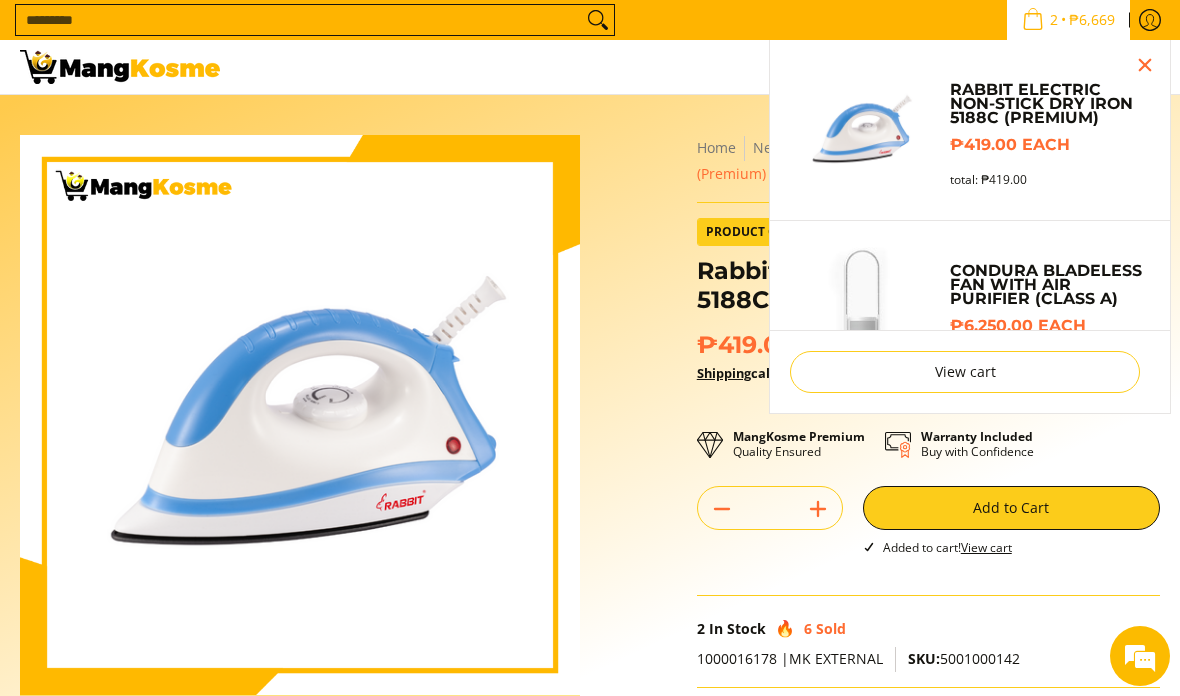 click on "2  •
₱6,669" at bounding box center [1068, 20] 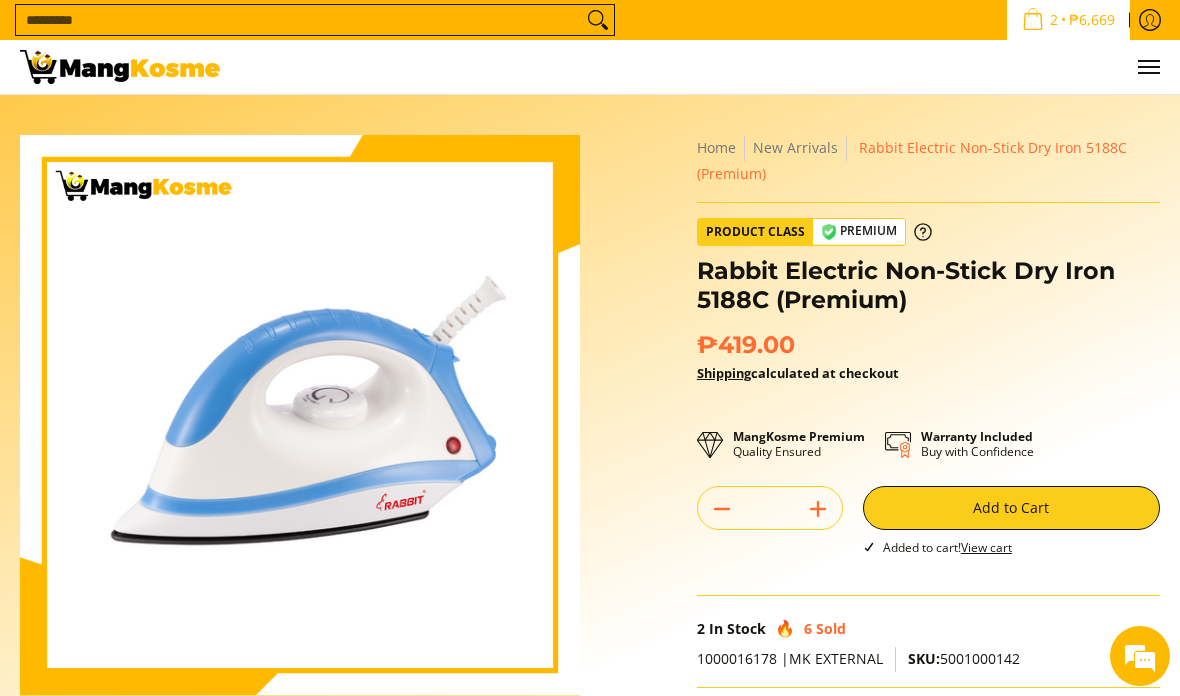 click on "View cart" at bounding box center [965, -324] 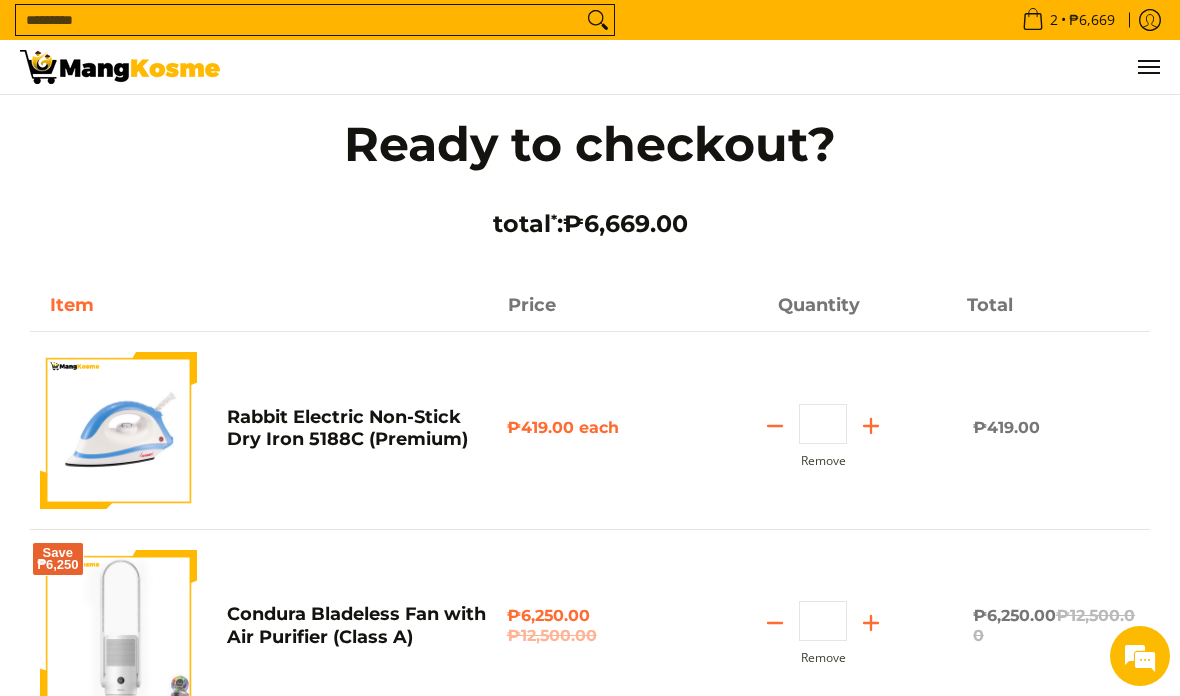 scroll, scrollTop: 184, scrollLeft: 0, axis: vertical 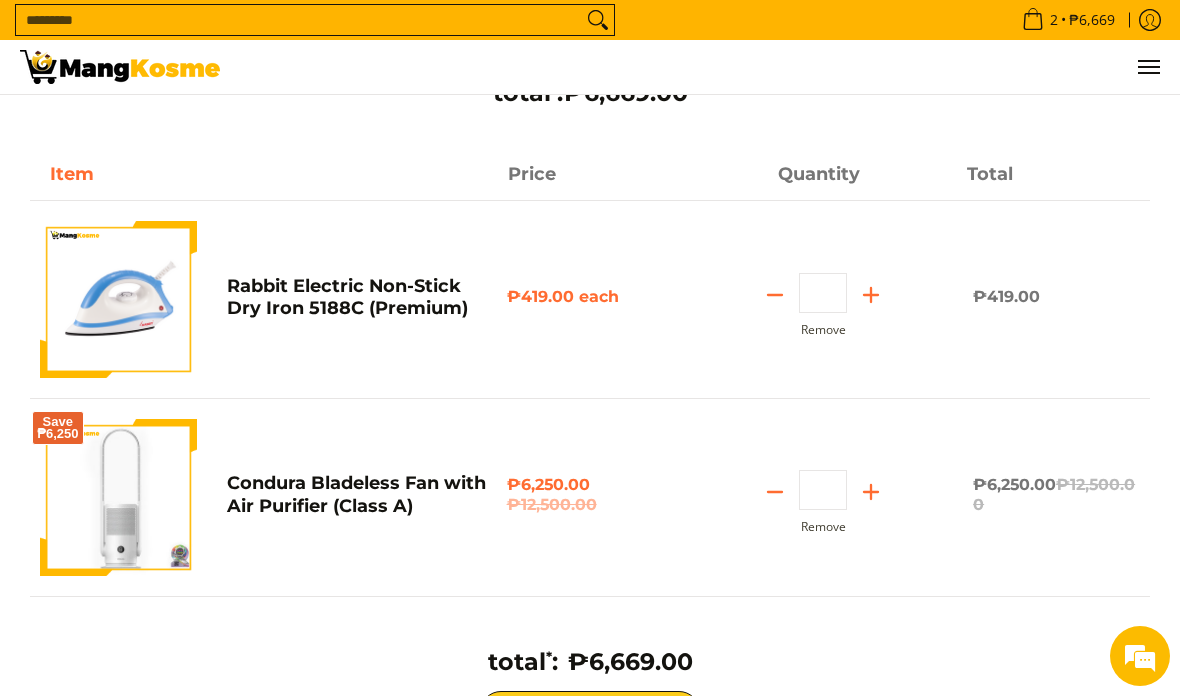 click at bounding box center (775, 492) 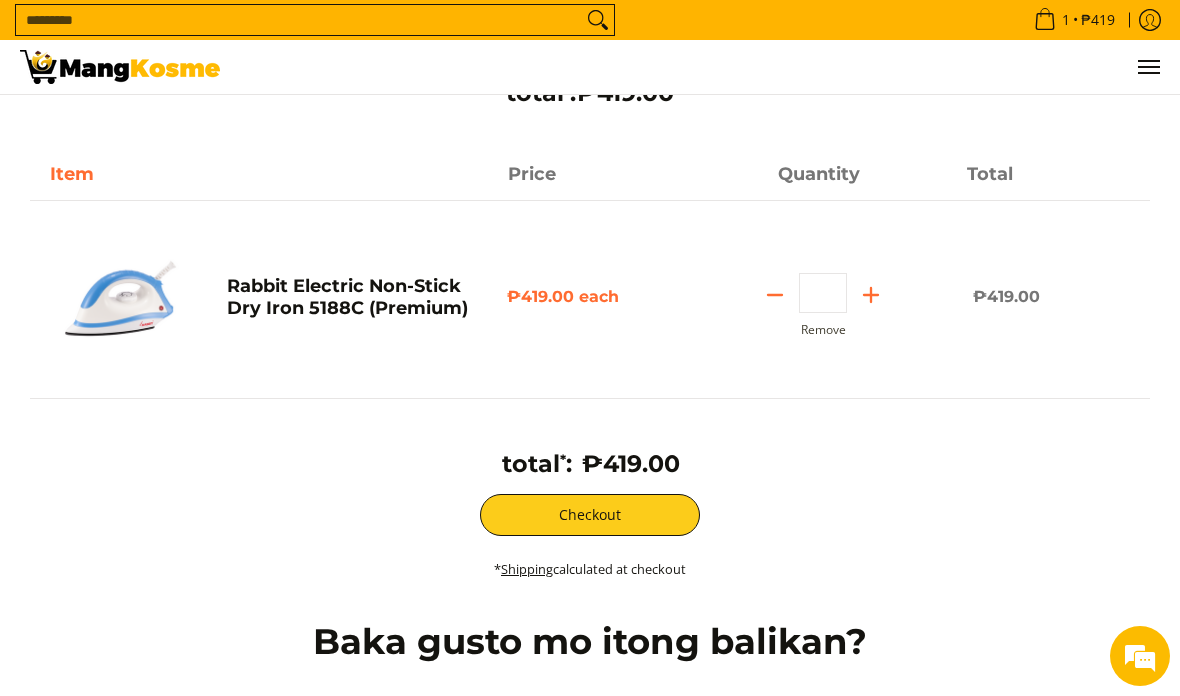 click on "Checkout" at bounding box center [590, 515] 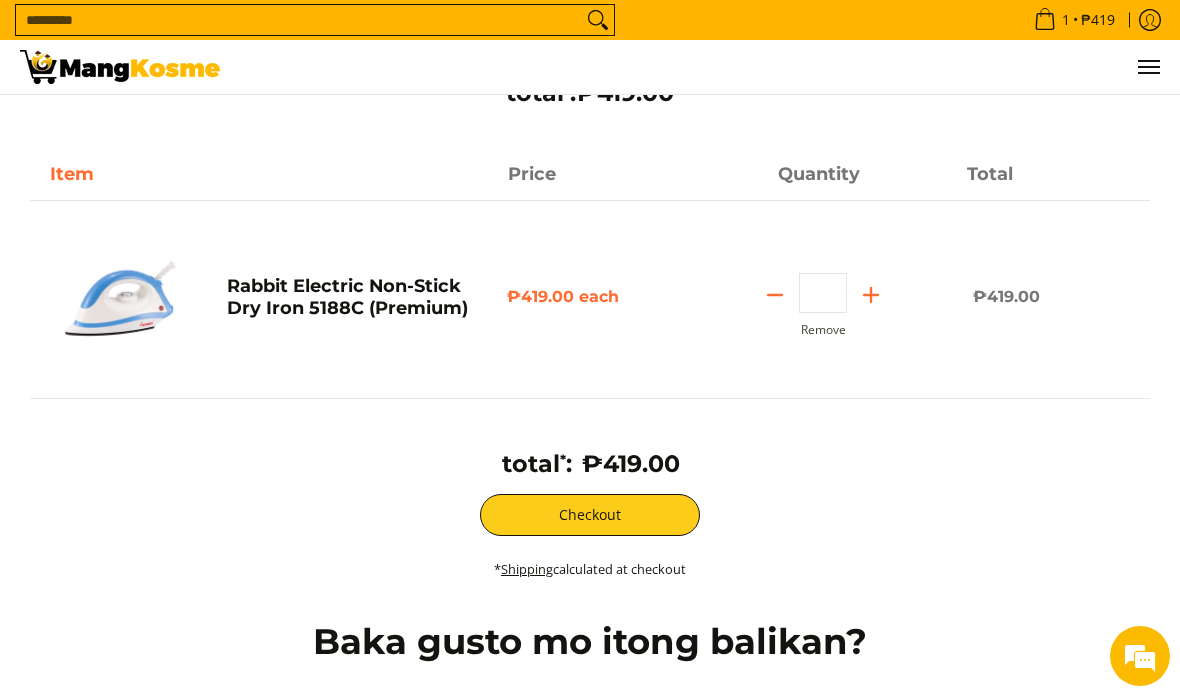 scroll, scrollTop: 0, scrollLeft: 0, axis: both 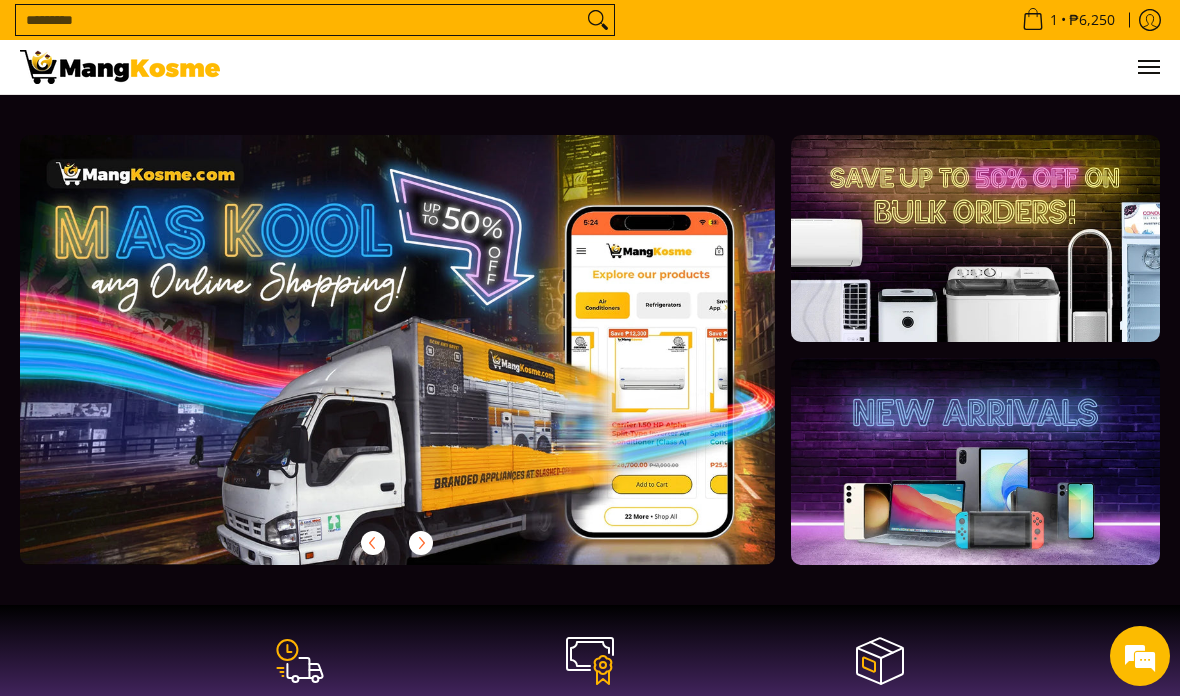 click at bounding box center (397, 350) 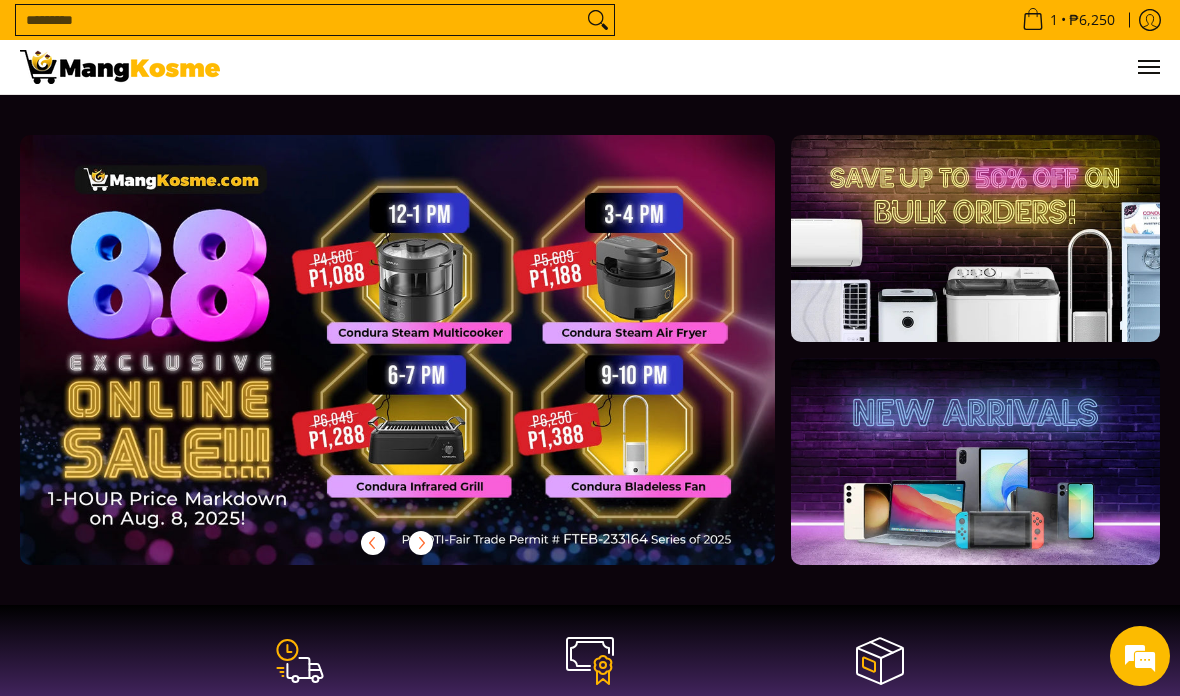 scroll, scrollTop: 0, scrollLeft: 0, axis: both 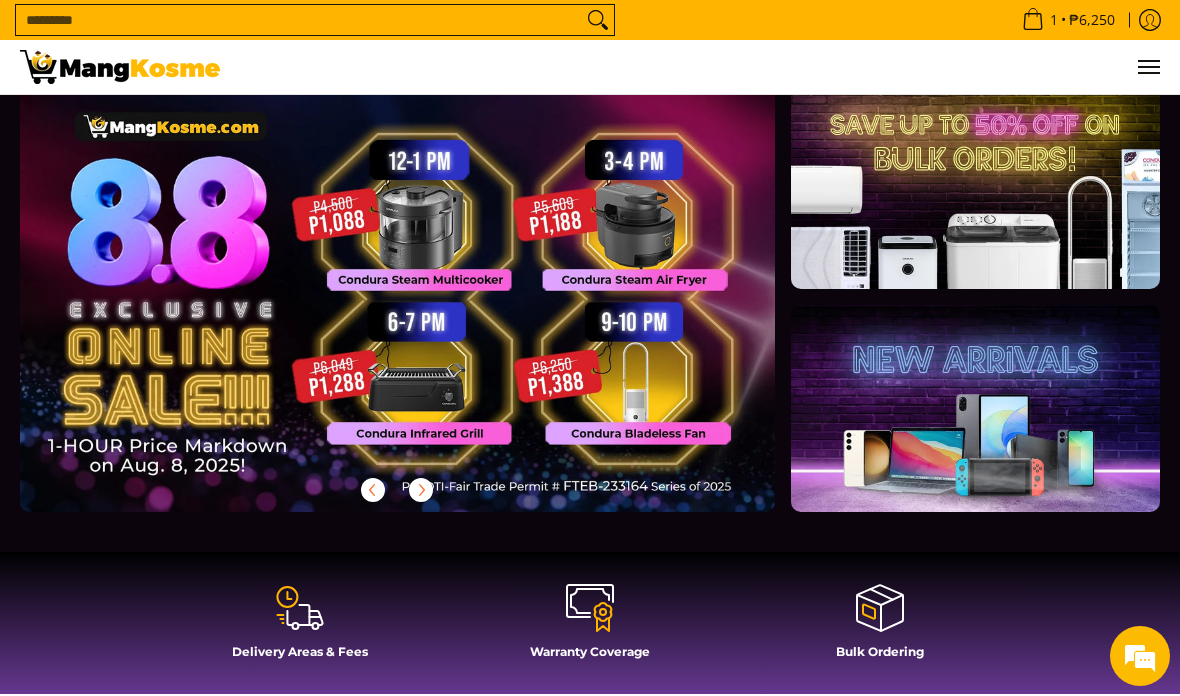 click at bounding box center [397, 297] 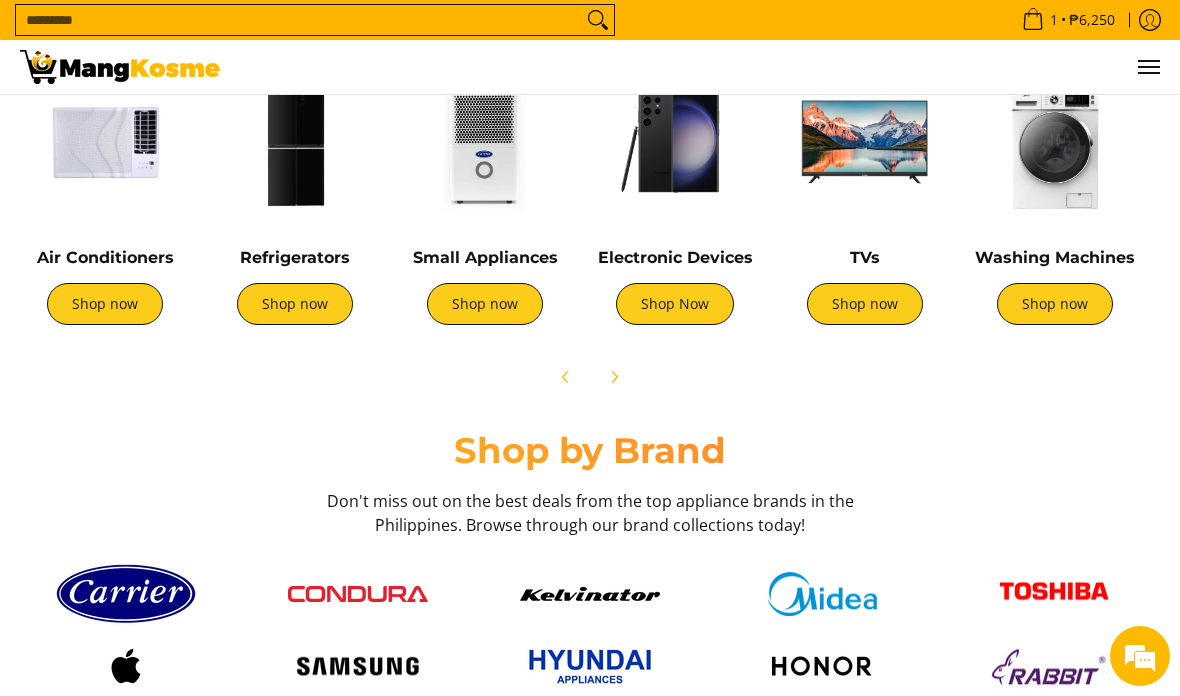 scroll, scrollTop: 806, scrollLeft: 0, axis: vertical 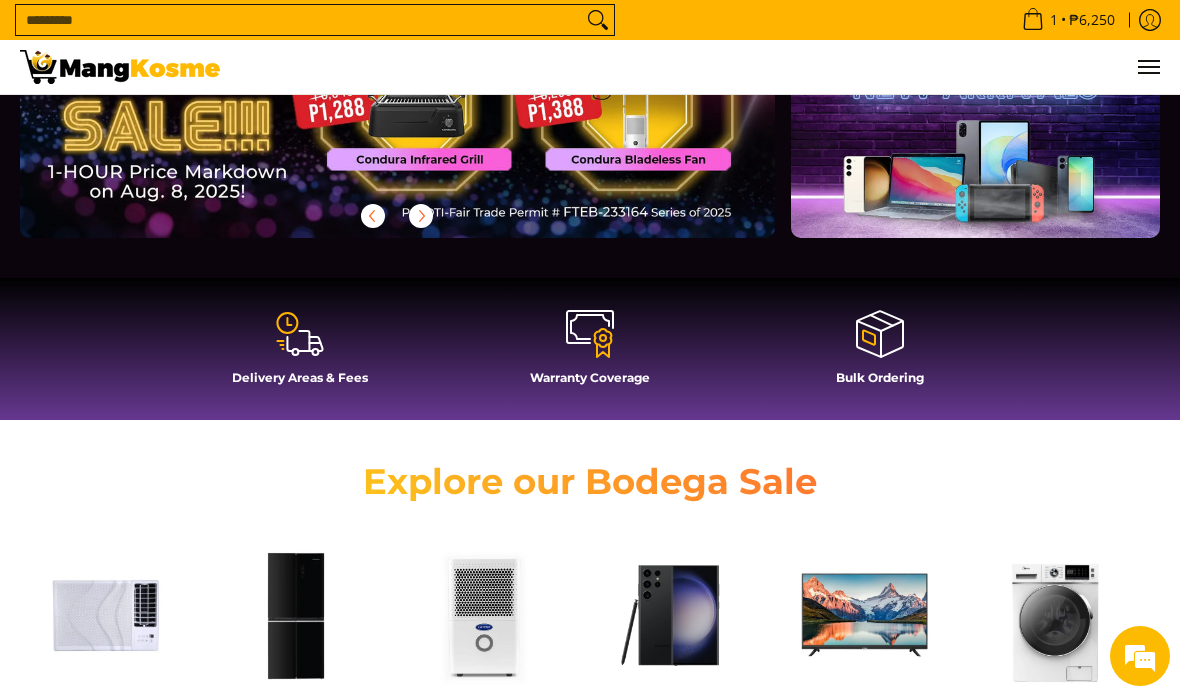 click on "Search..." at bounding box center [299, 20] 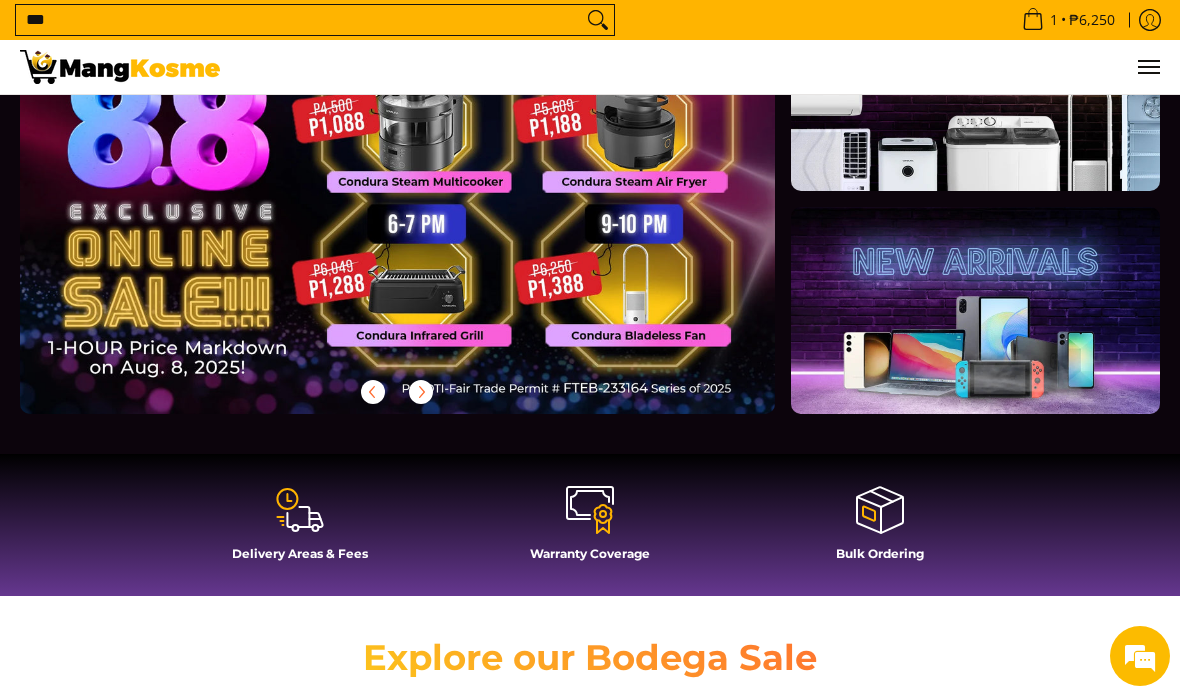scroll, scrollTop: 63, scrollLeft: 0, axis: vertical 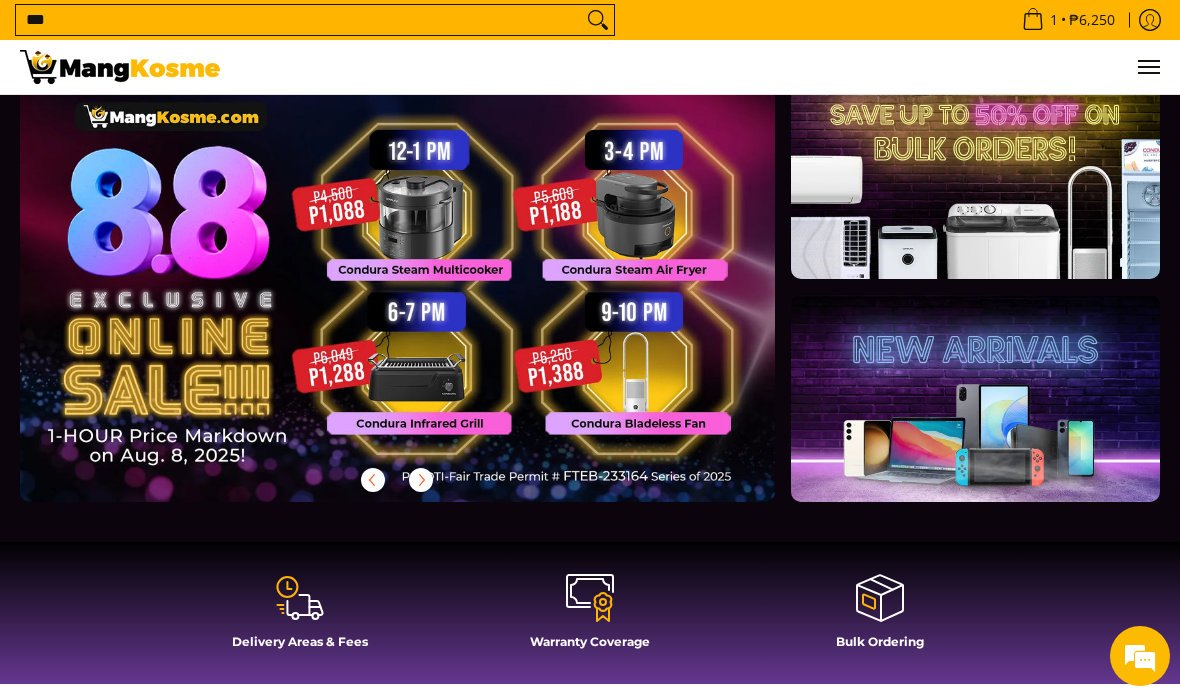 type on "***" 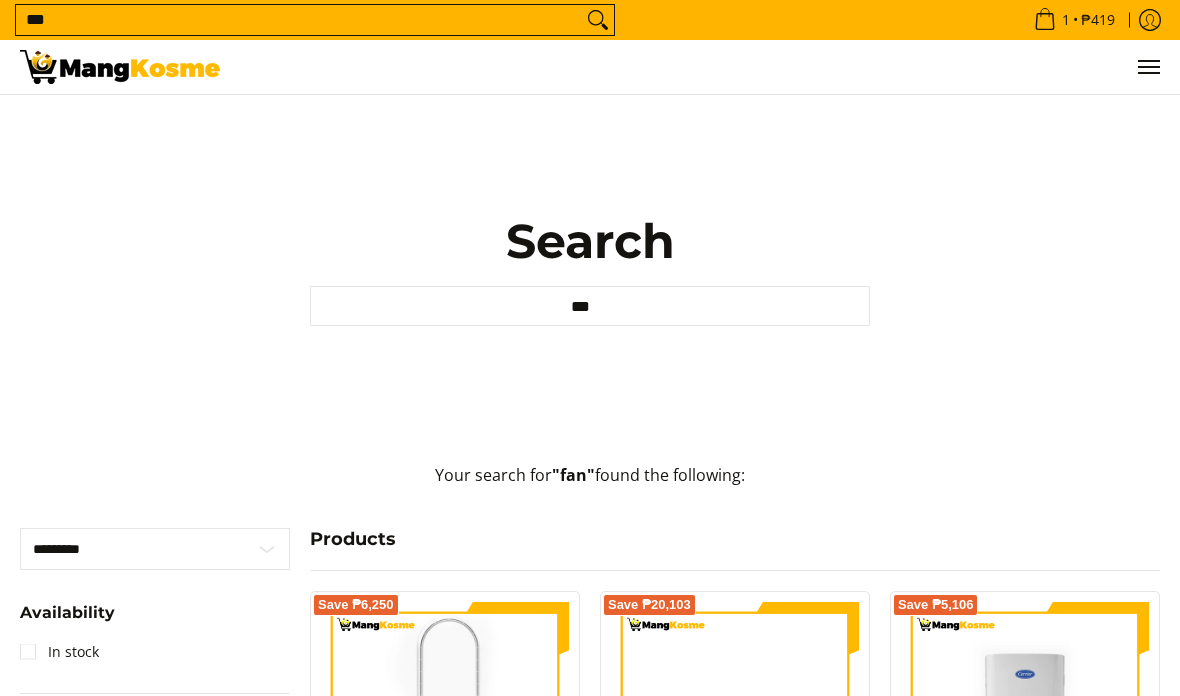 scroll, scrollTop: 281, scrollLeft: 0, axis: vertical 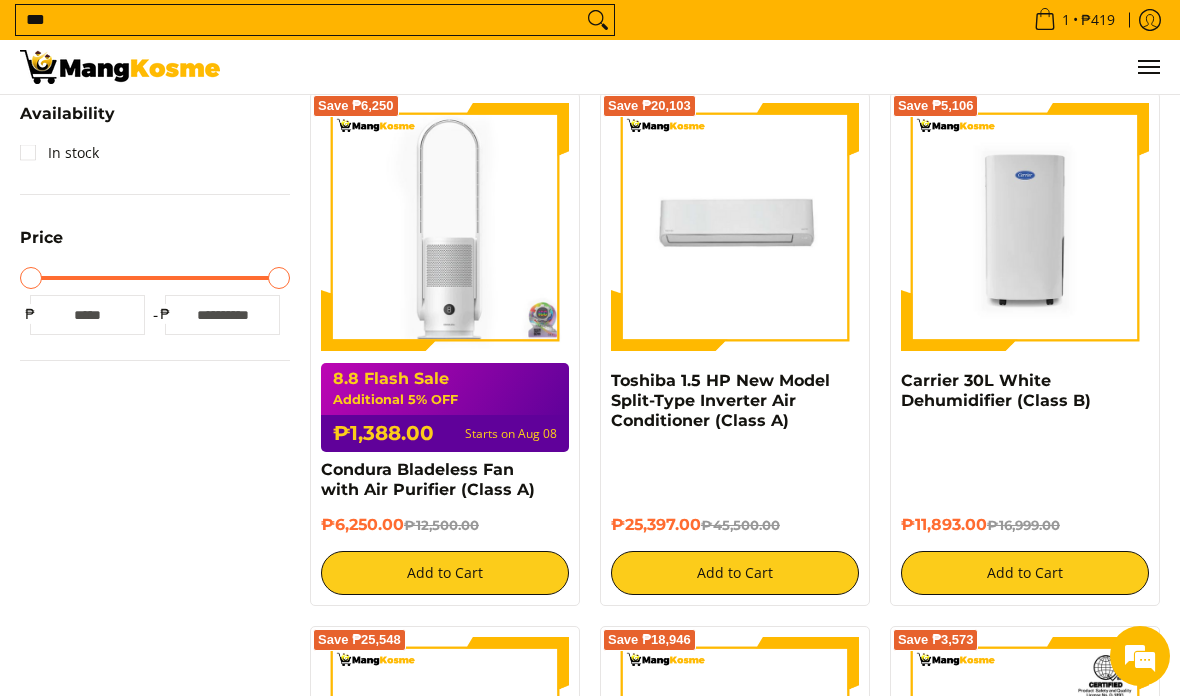 click on "8.8 Flash Sale    Additional 5% OFF
₱1,388.00
Starts on Aug 08" at bounding box center (445, 407) 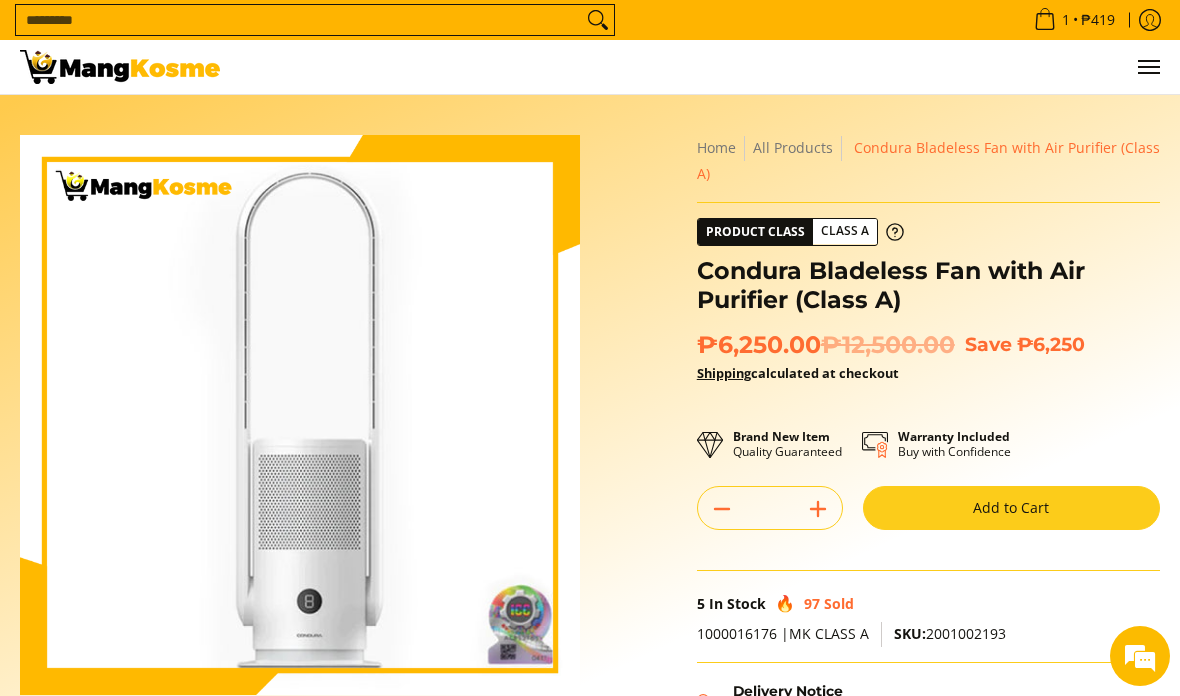 scroll, scrollTop: 8, scrollLeft: 0, axis: vertical 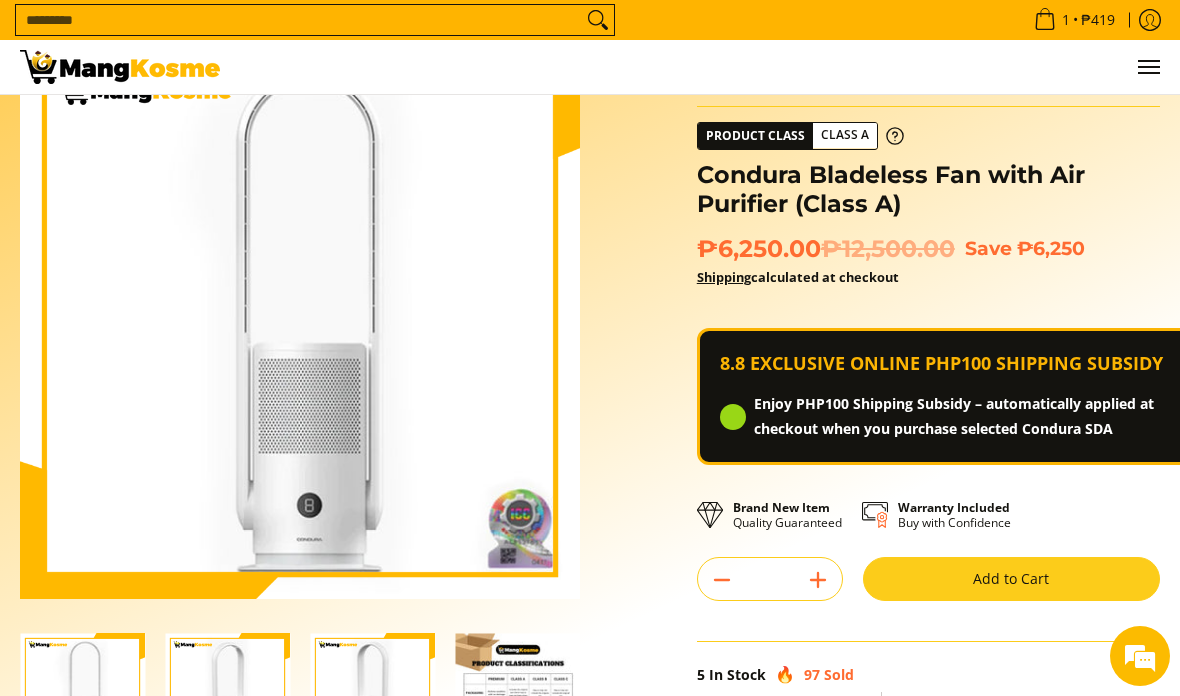 click 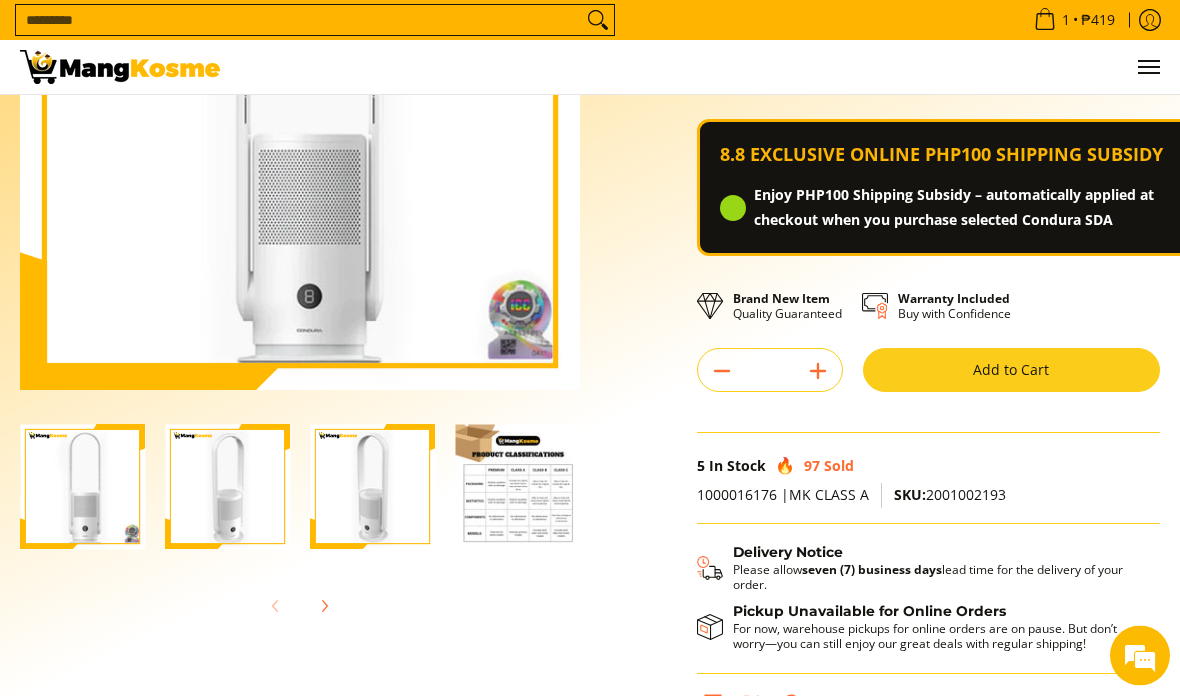 scroll, scrollTop: 302, scrollLeft: 0, axis: vertical 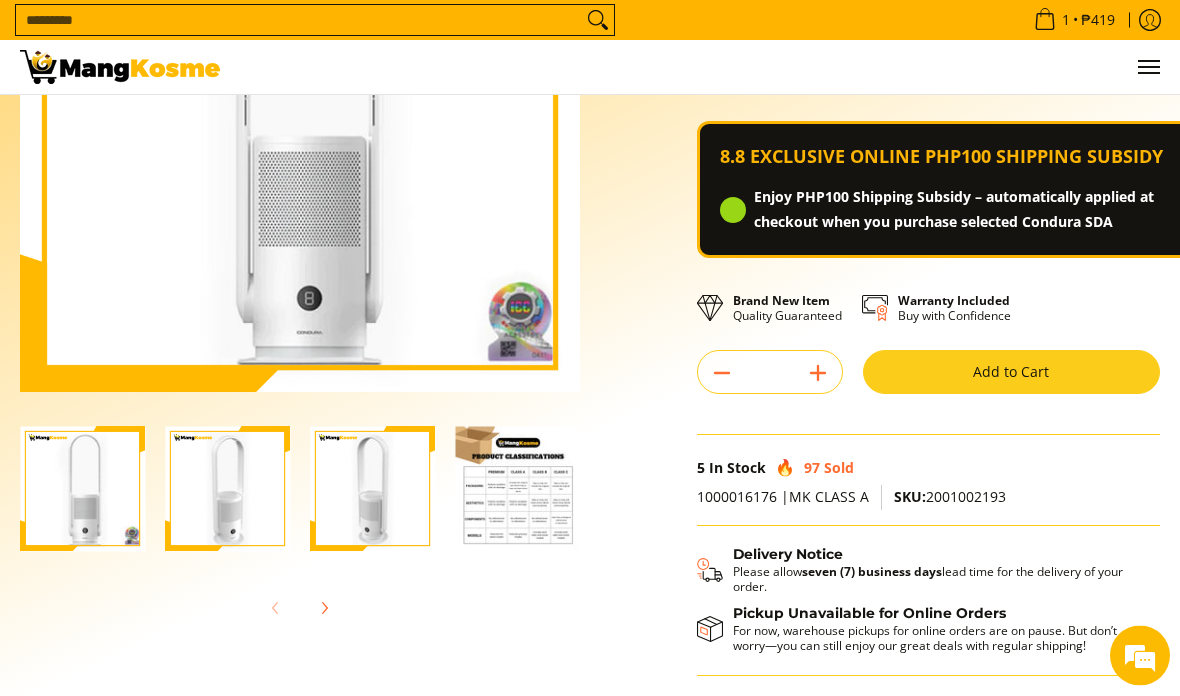 click on "Add to Cart" at bounding box center [1011, 373] 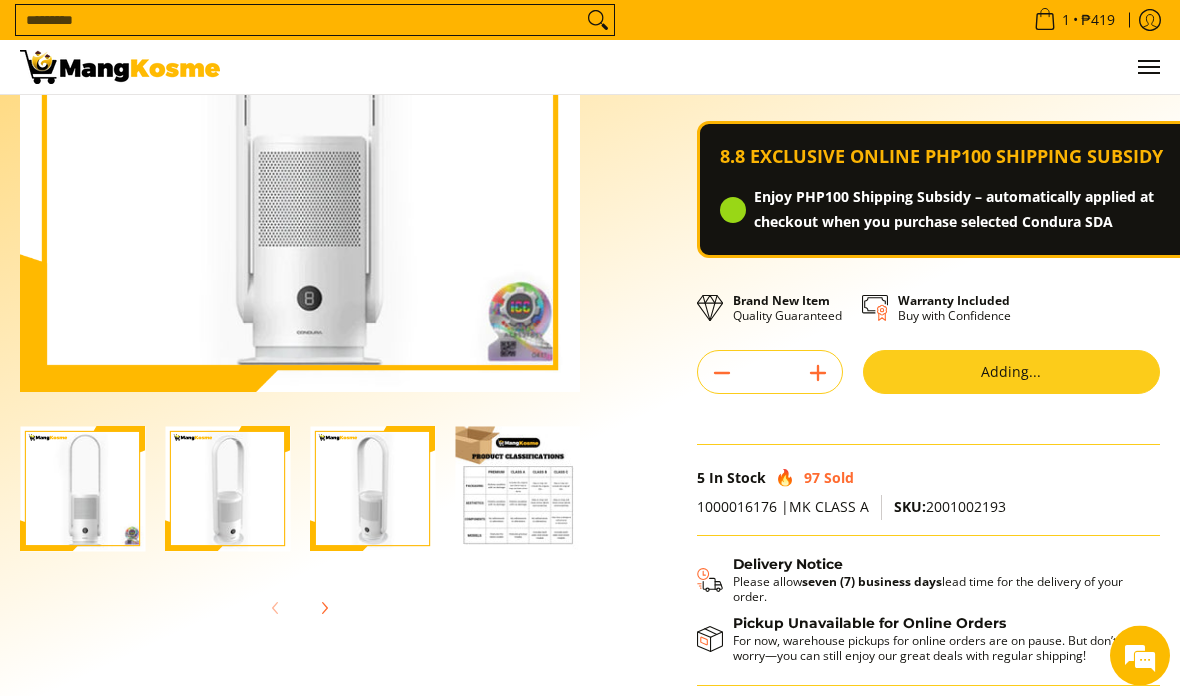 scroll, scrollTop: 303, scrollLeft: 0, axis: vertical 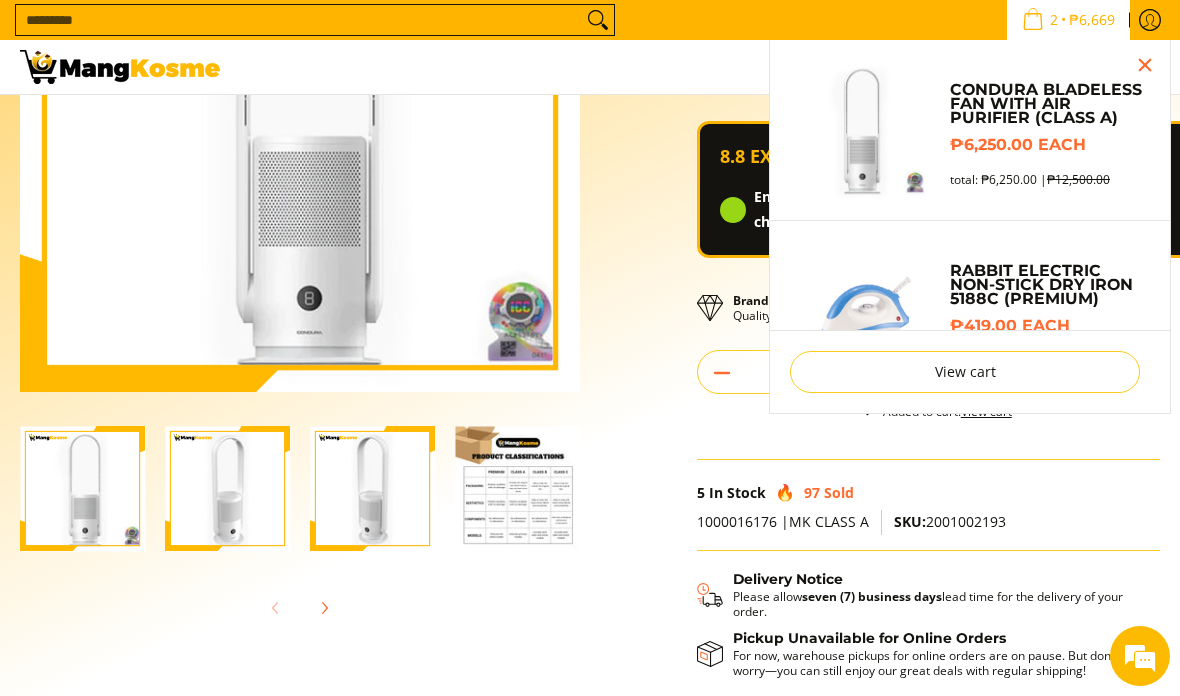 click at bounding box center (1145, 65) 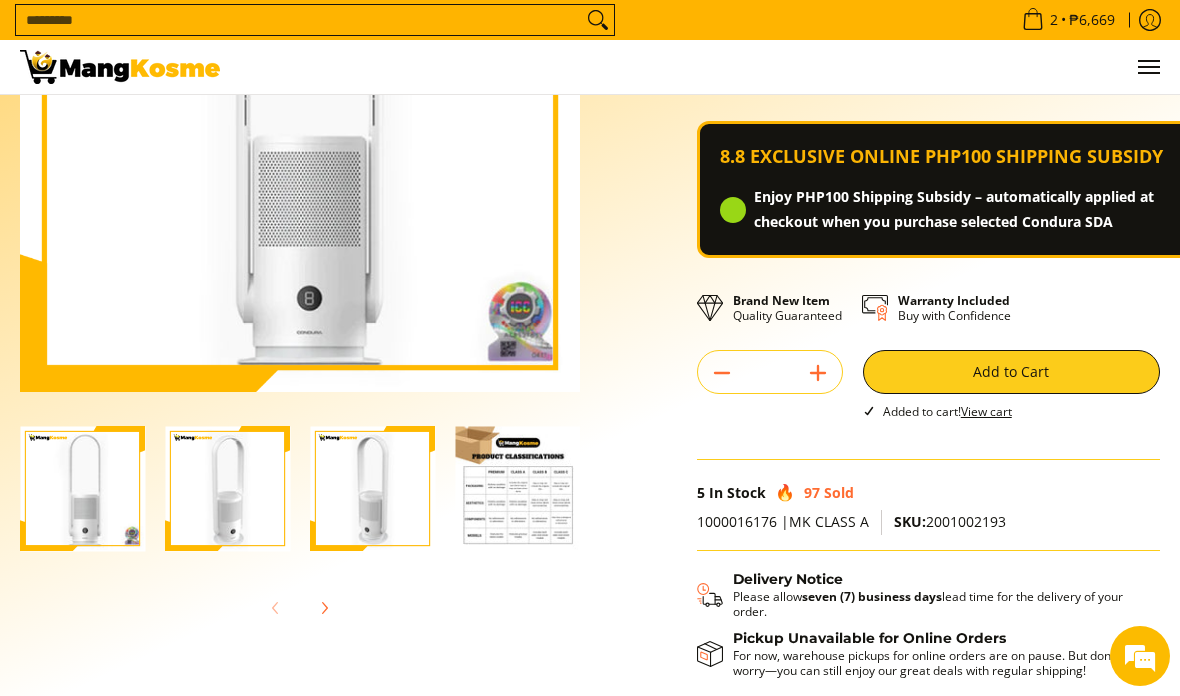 click on "2  •
₱6,669" at bounding box center (1068, 20) 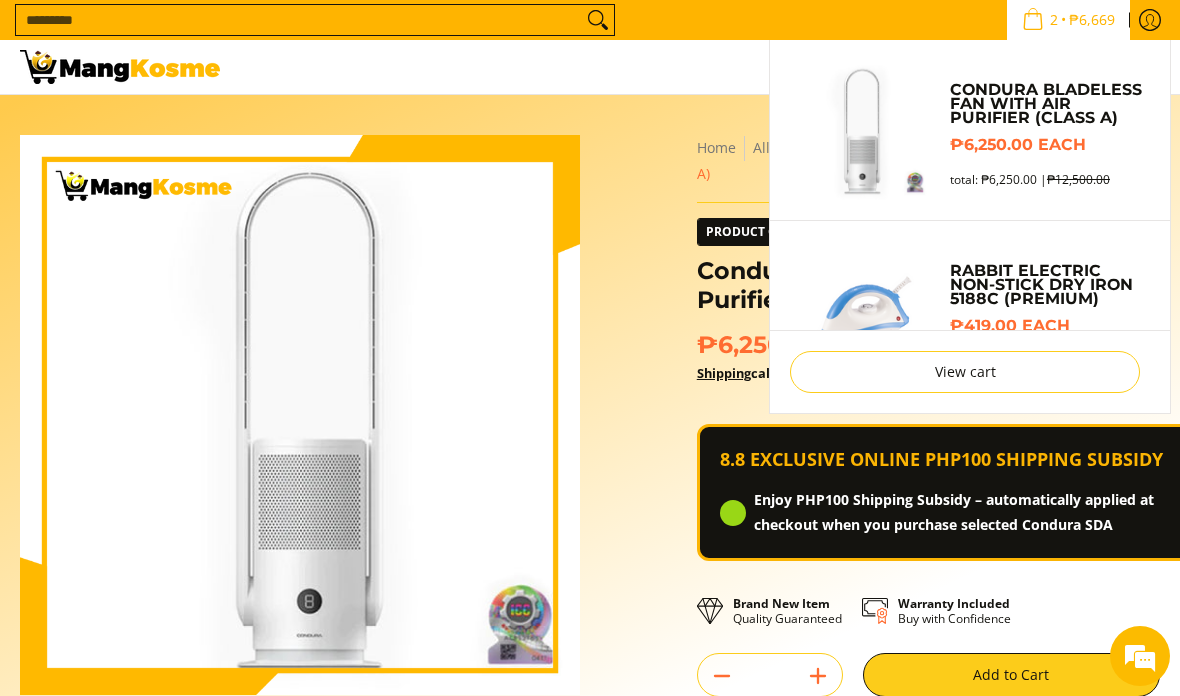 scroll, scrollTop: 303, scrollLeft: 0, axis: vertical 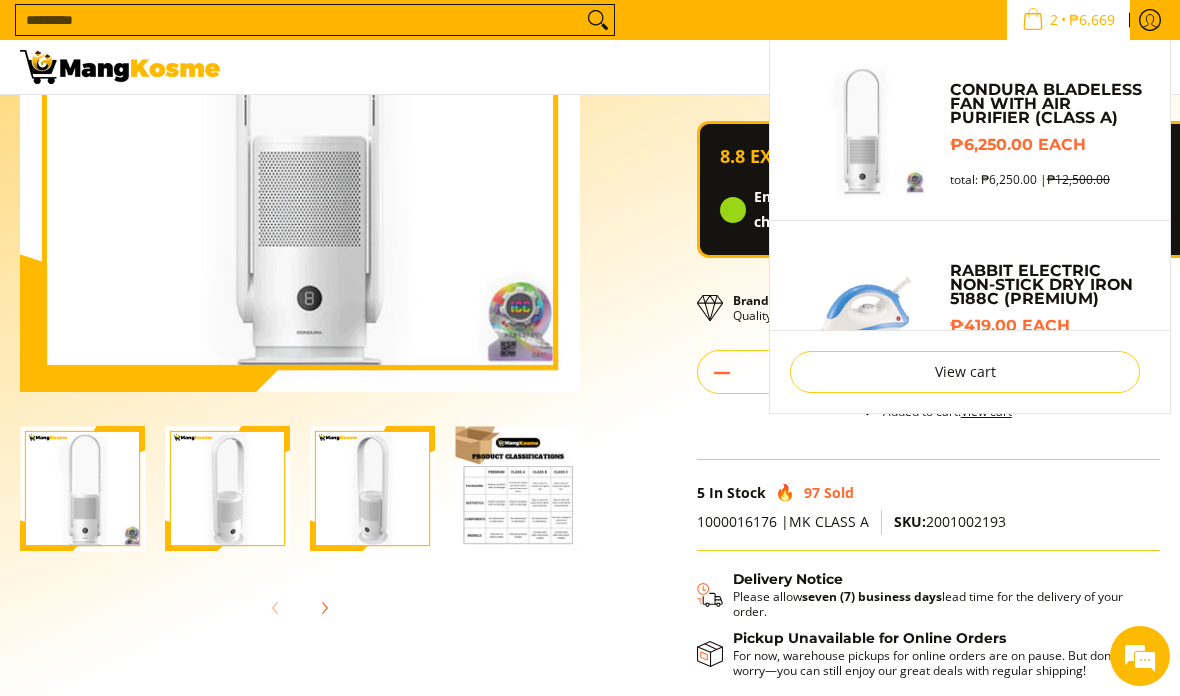 click on "View cart" at bounding box center [965, 372] 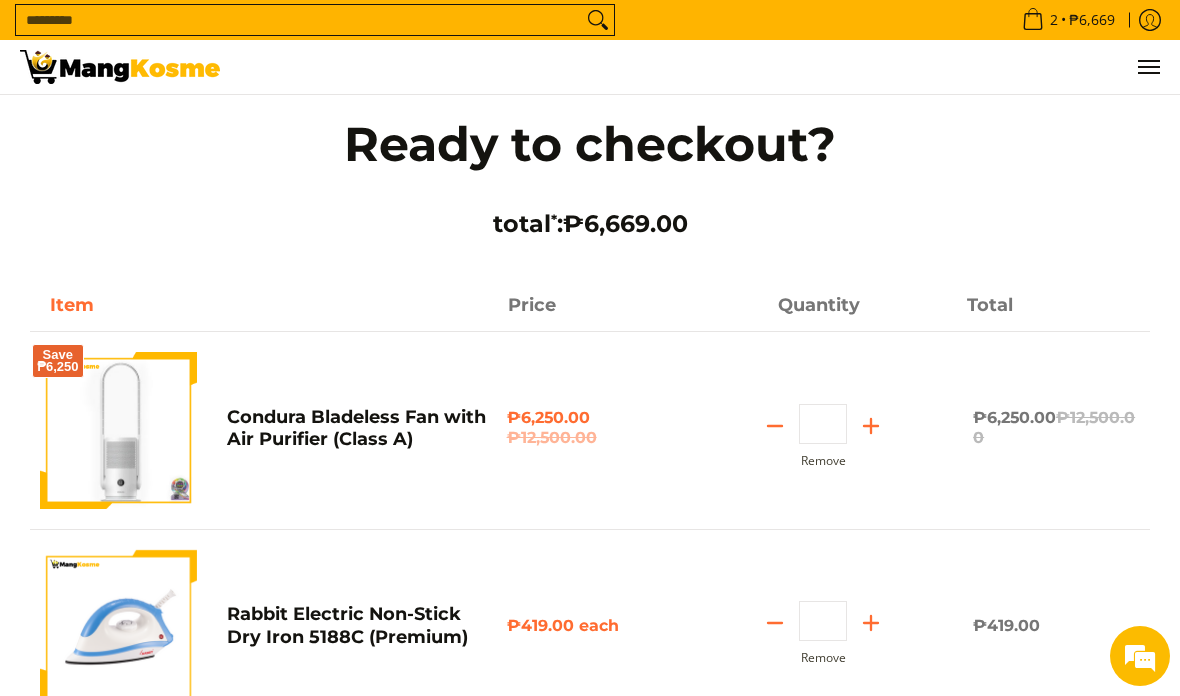 scroll, scrollTop: 0, scrollLeft: 0, axis: both 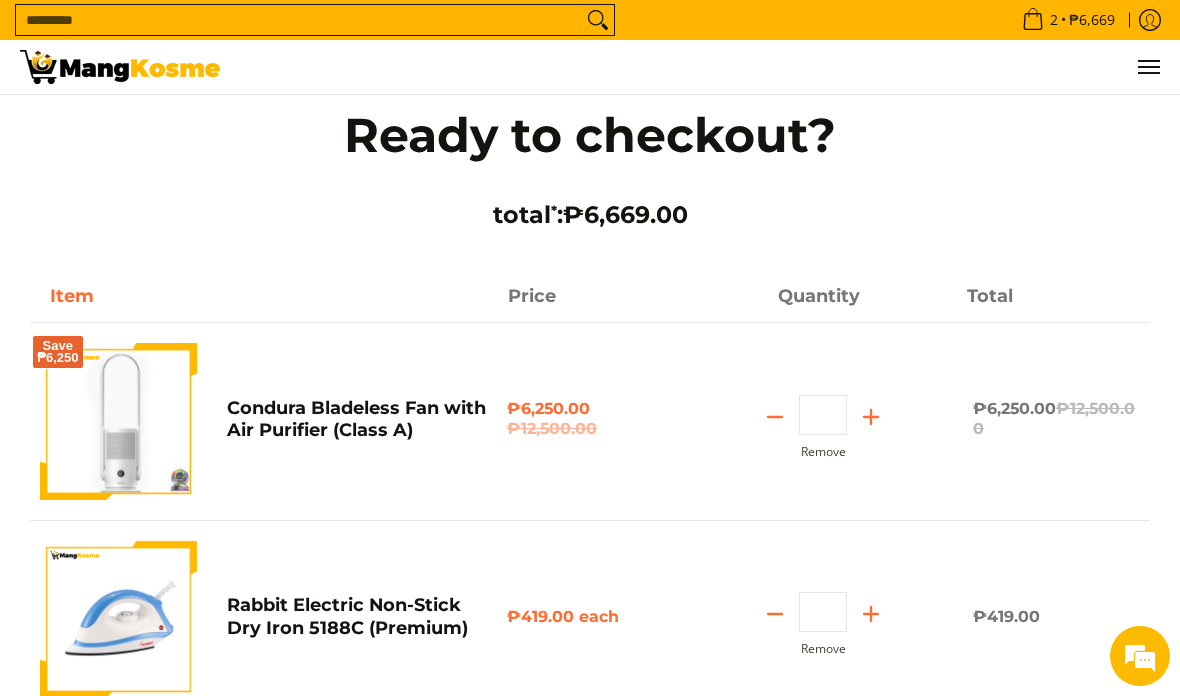 click 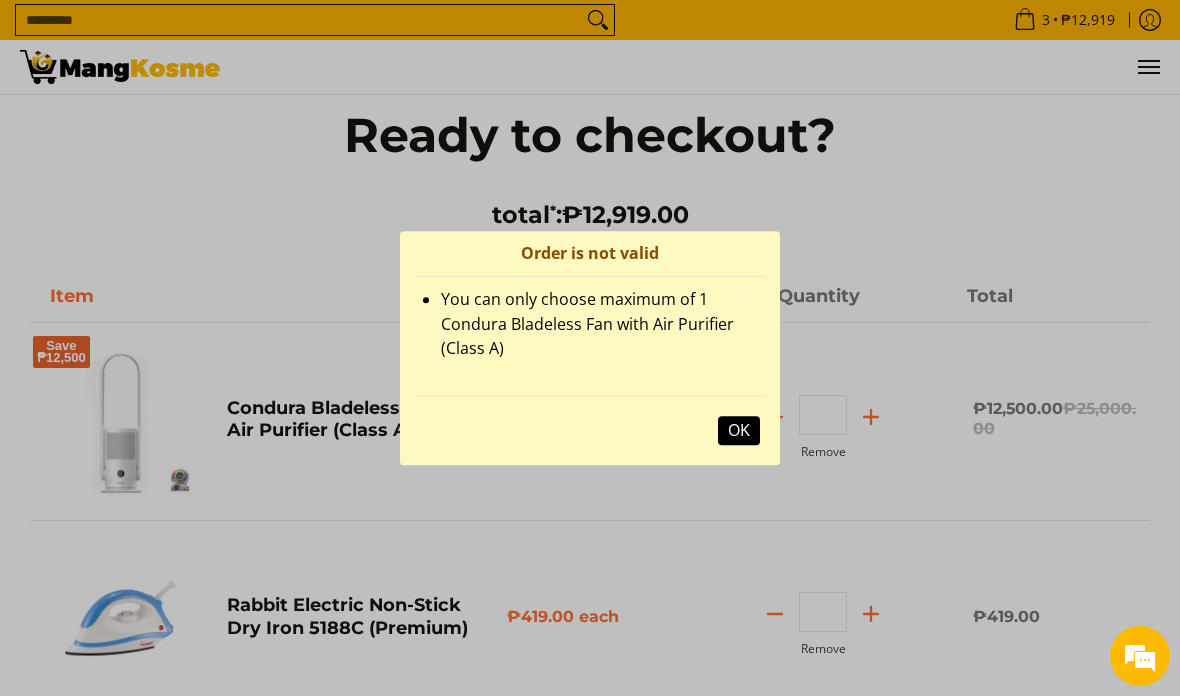 click on "OK" at bounding box center [739, 430] 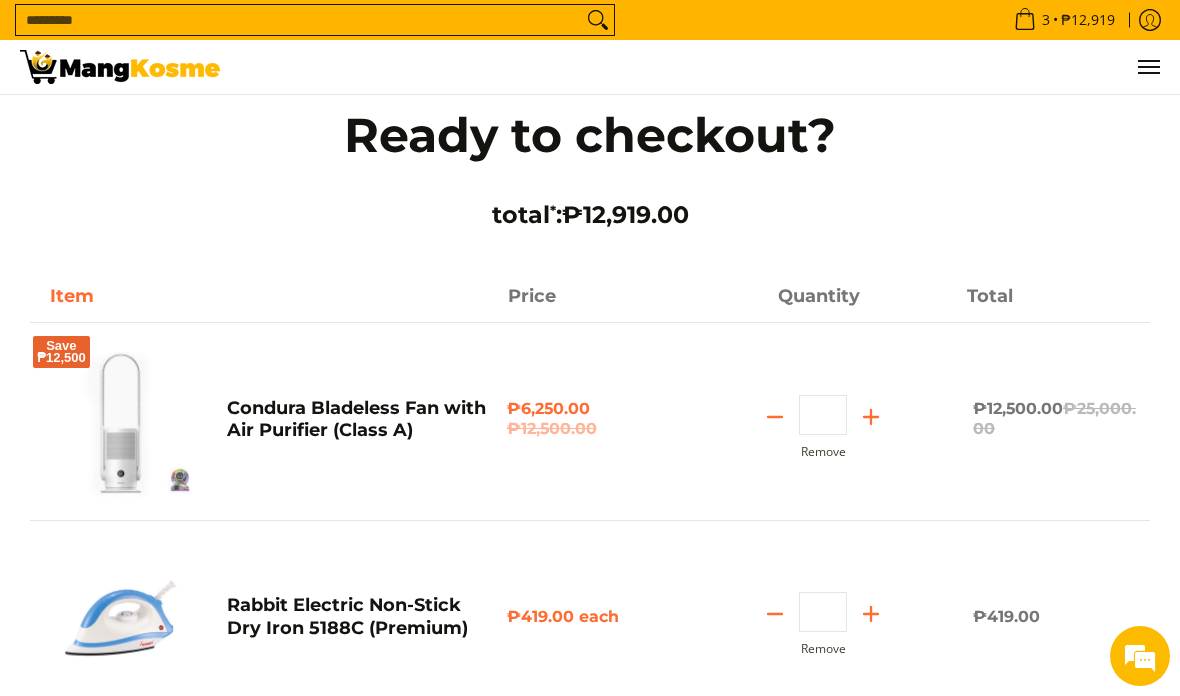 click 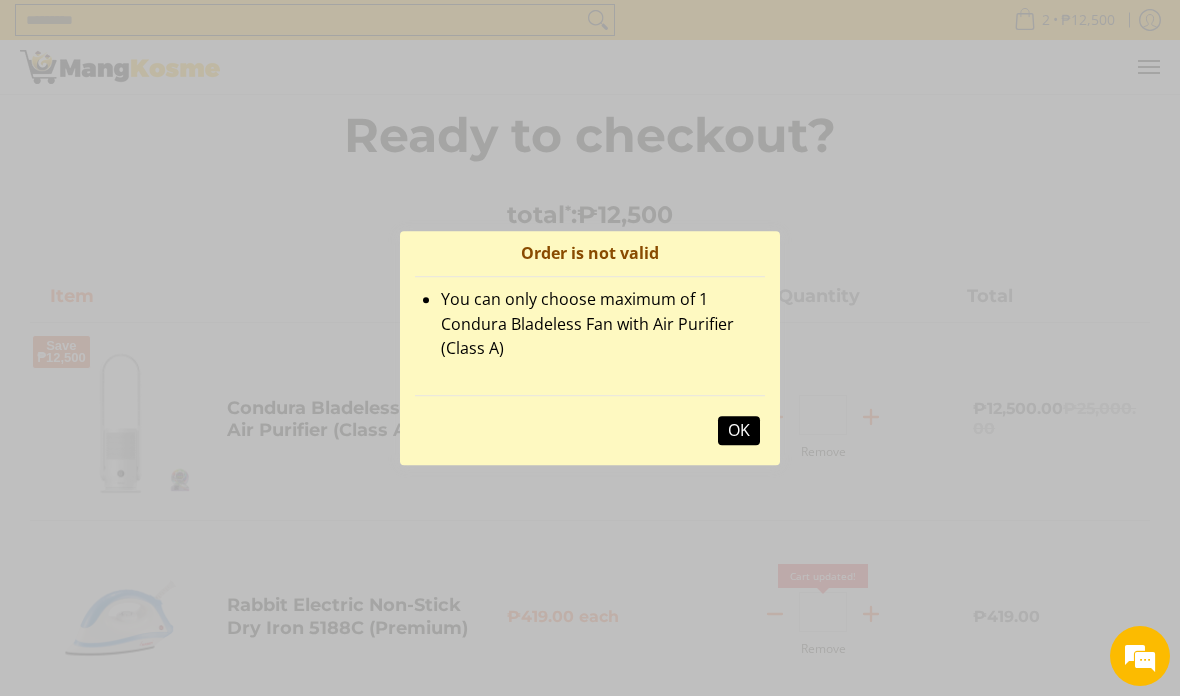 scroll, scrollTop: 0, scrollLeft: 0, axis: both 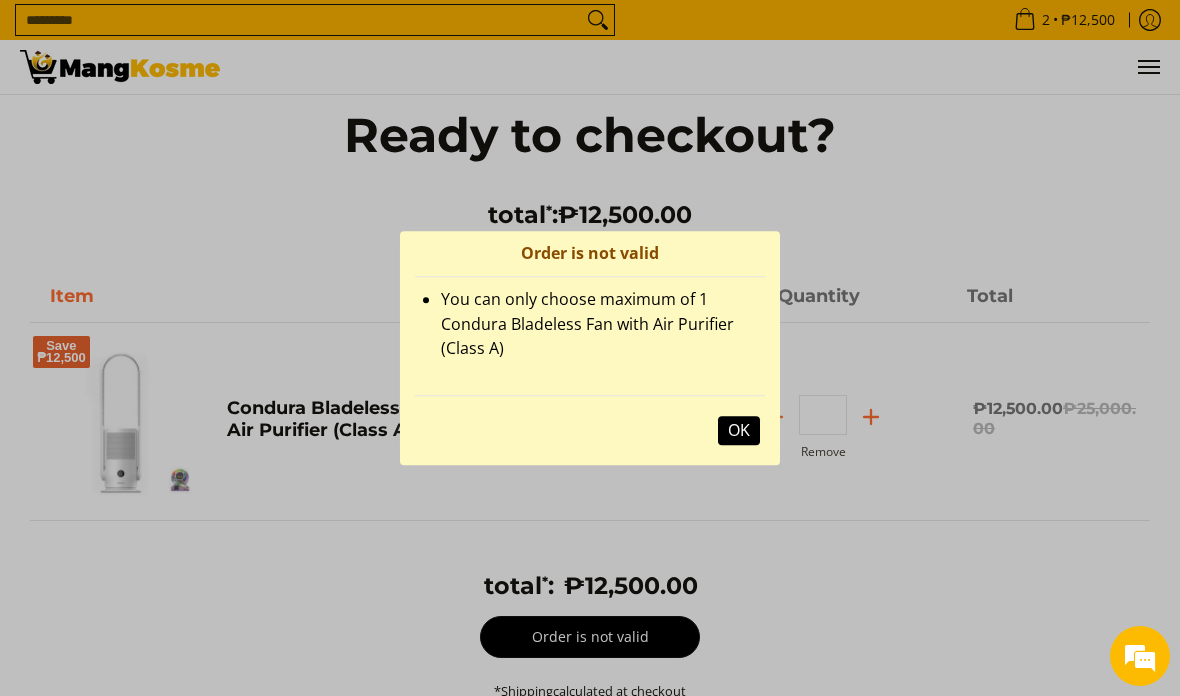 click on "OK" at bounding box center [739, 430] 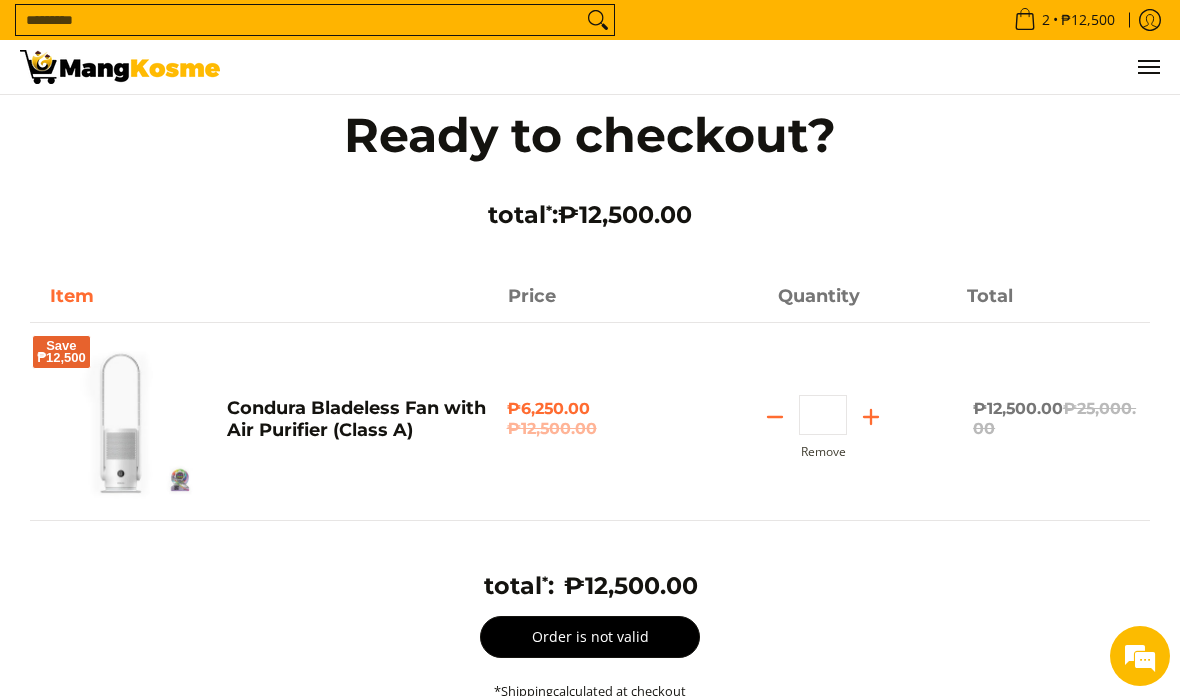 click 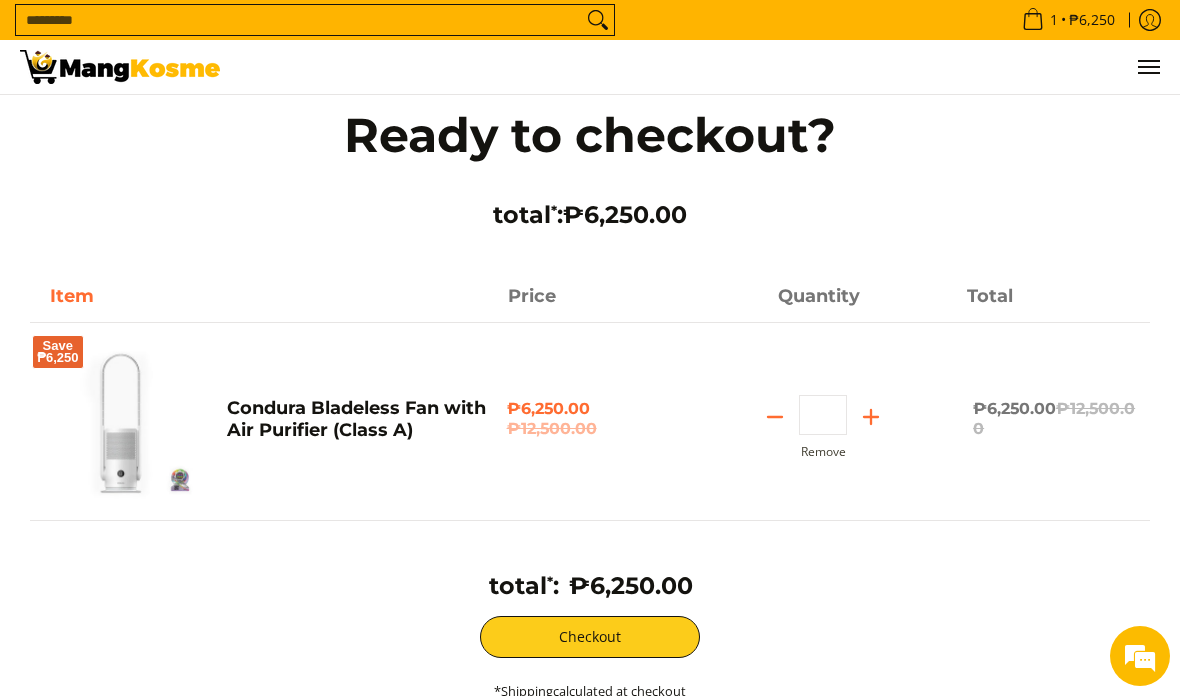 scroll, scrollTop: 0, scrollLeft: 0, axis: both 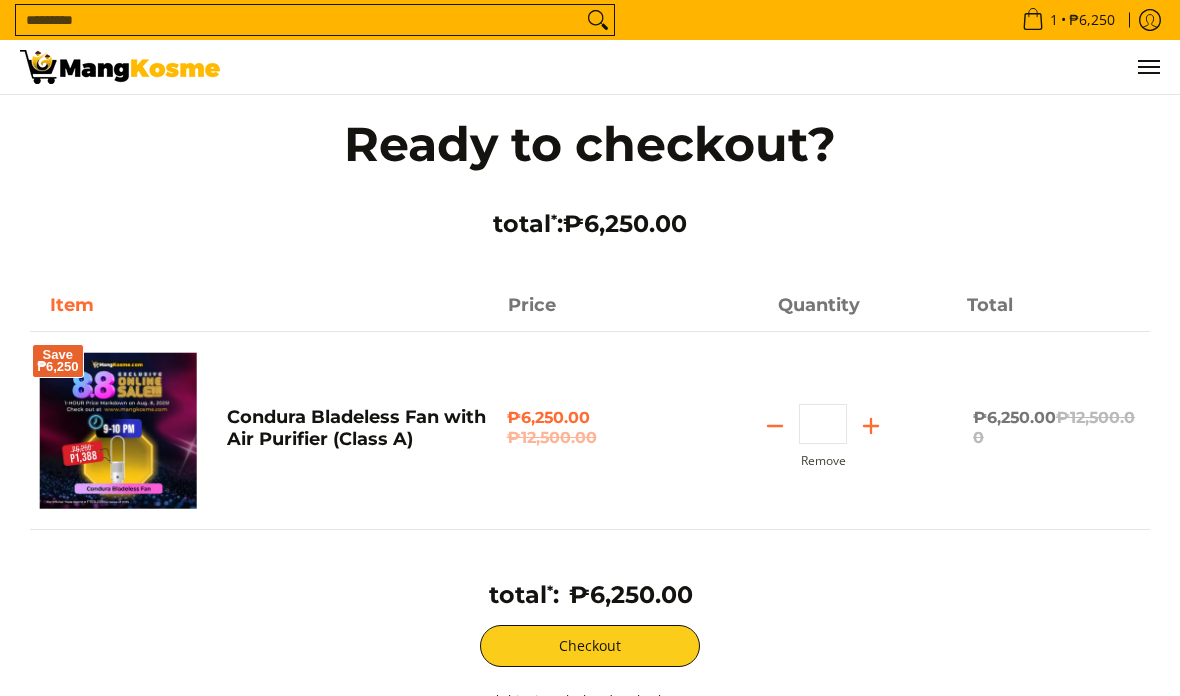 click 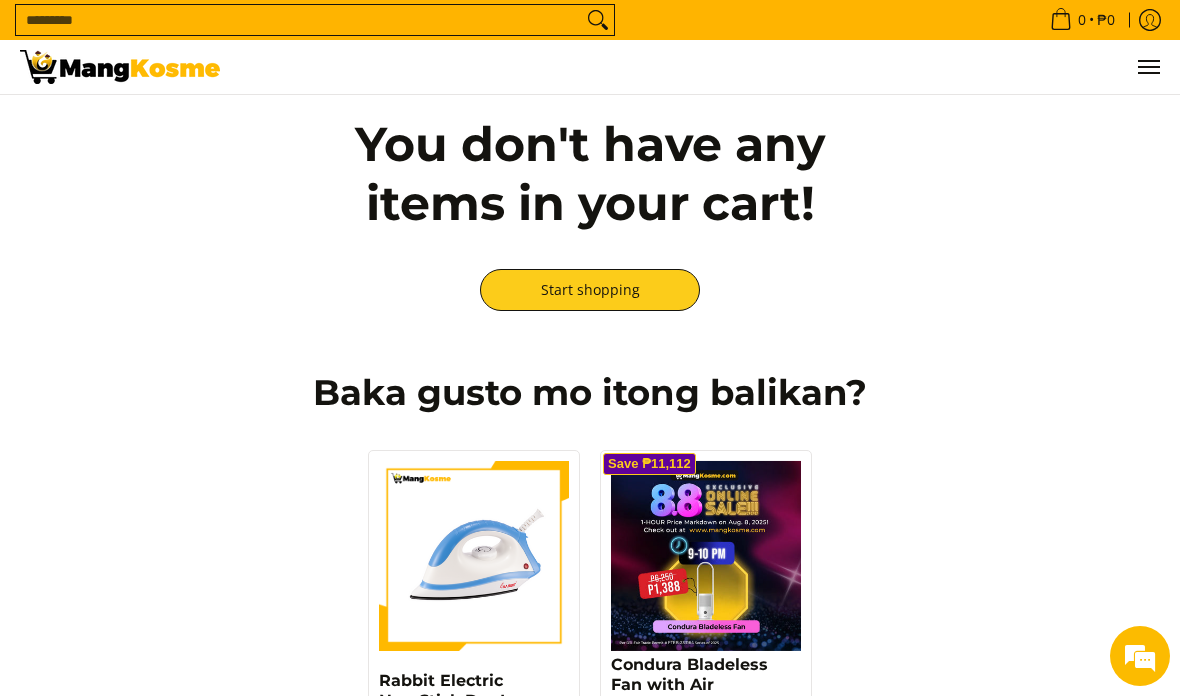 scroll, scrollTop: 0, scrollLeft: 0, axis: both 